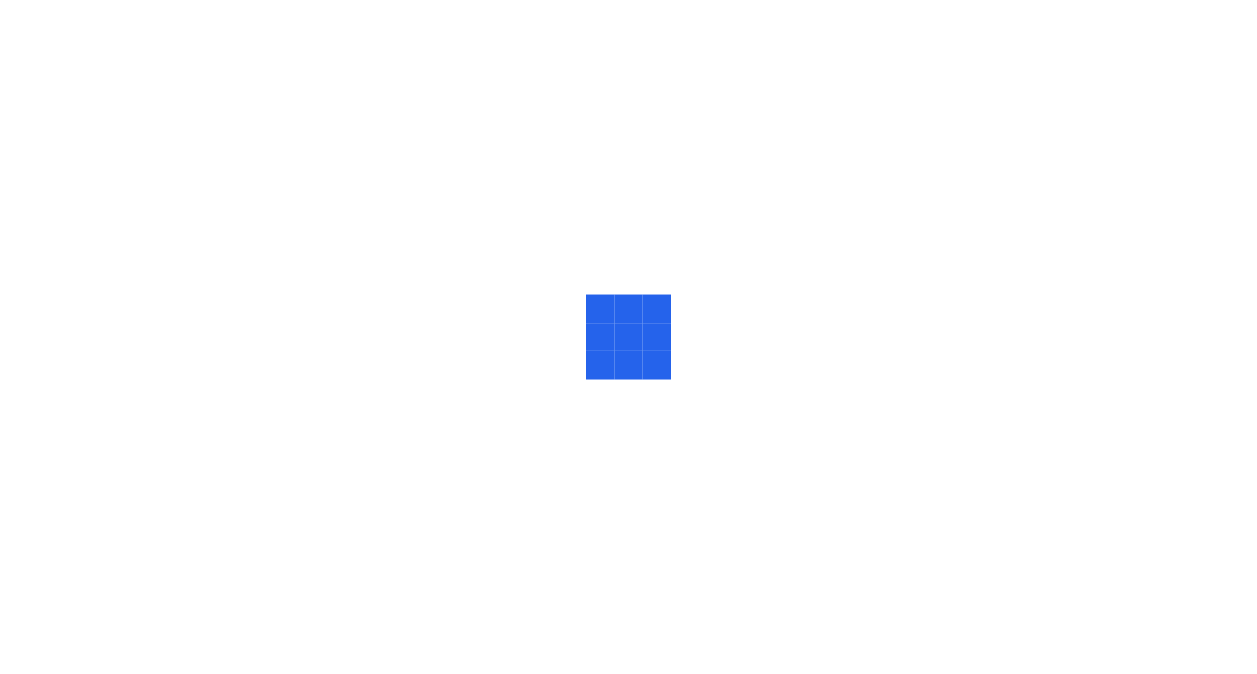 scroll, scrollTop: 0, scrollLeft: 0, axis: both 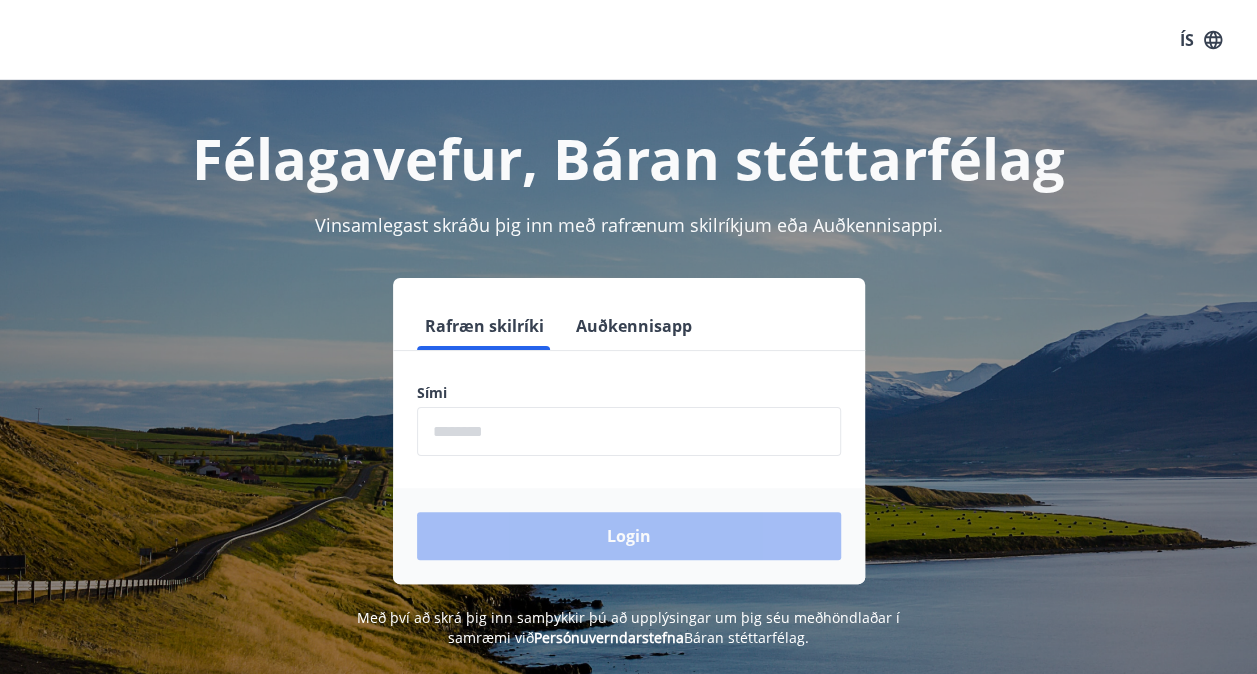 click at bounding box center (629, 431) 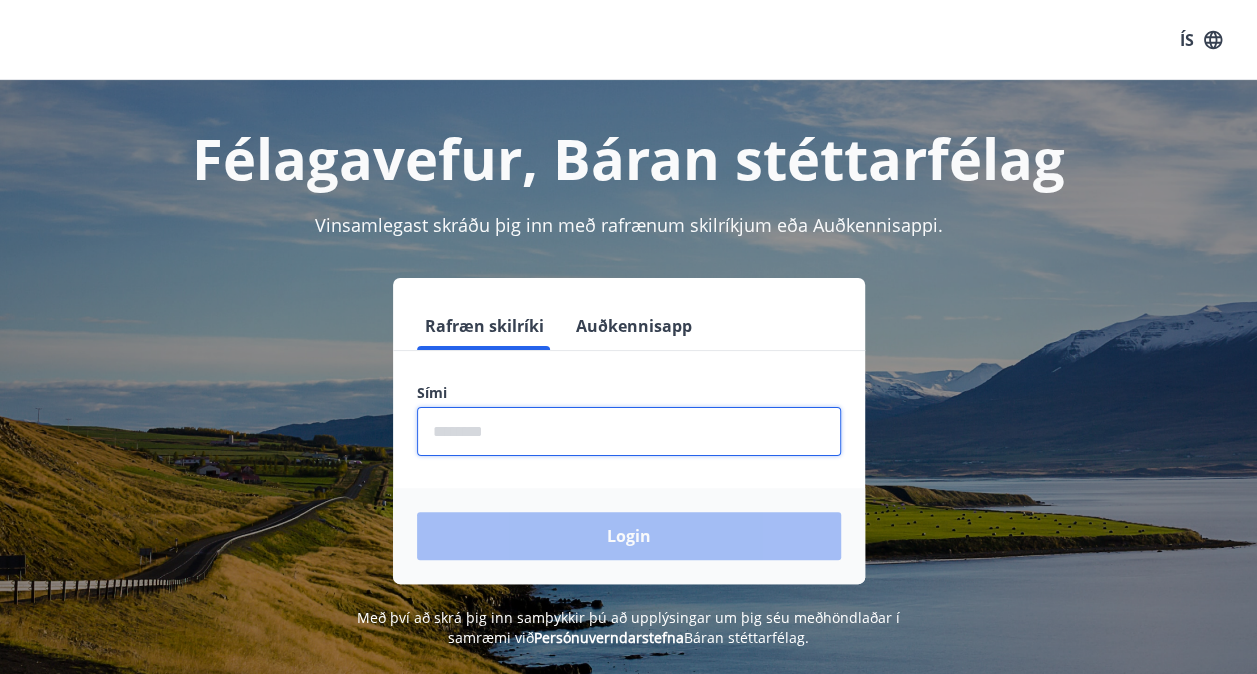type on "********" 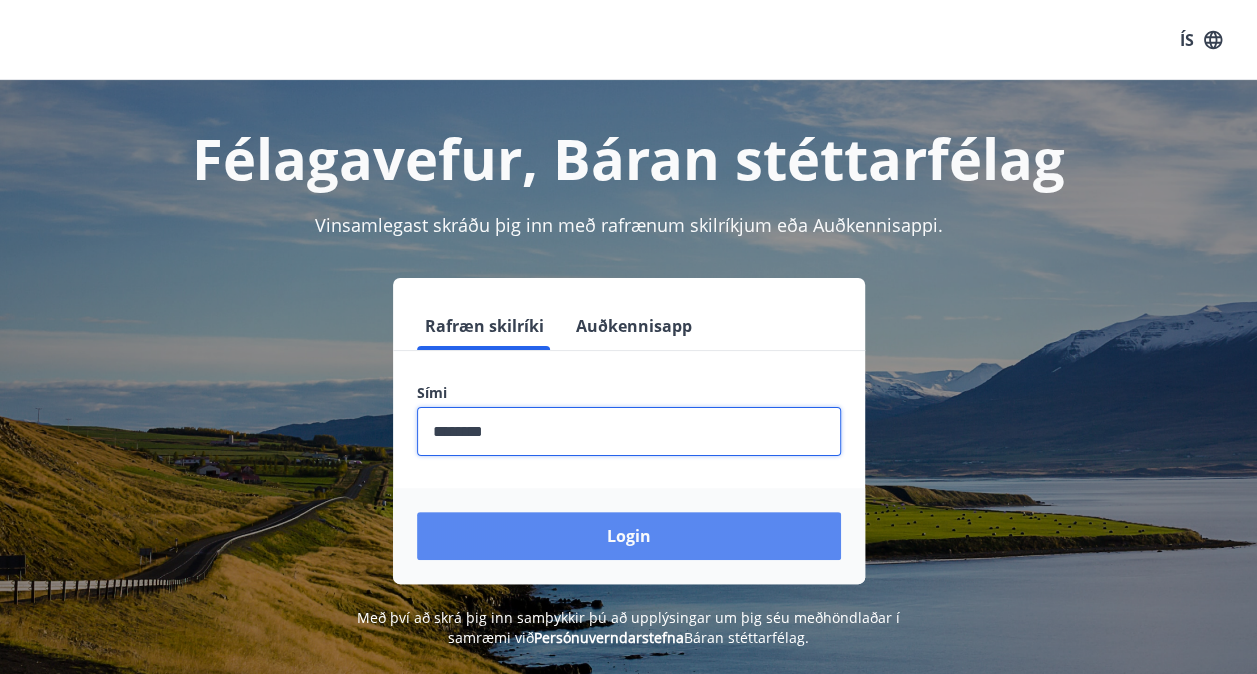 click on "Login" at bounding box center (629, 536) 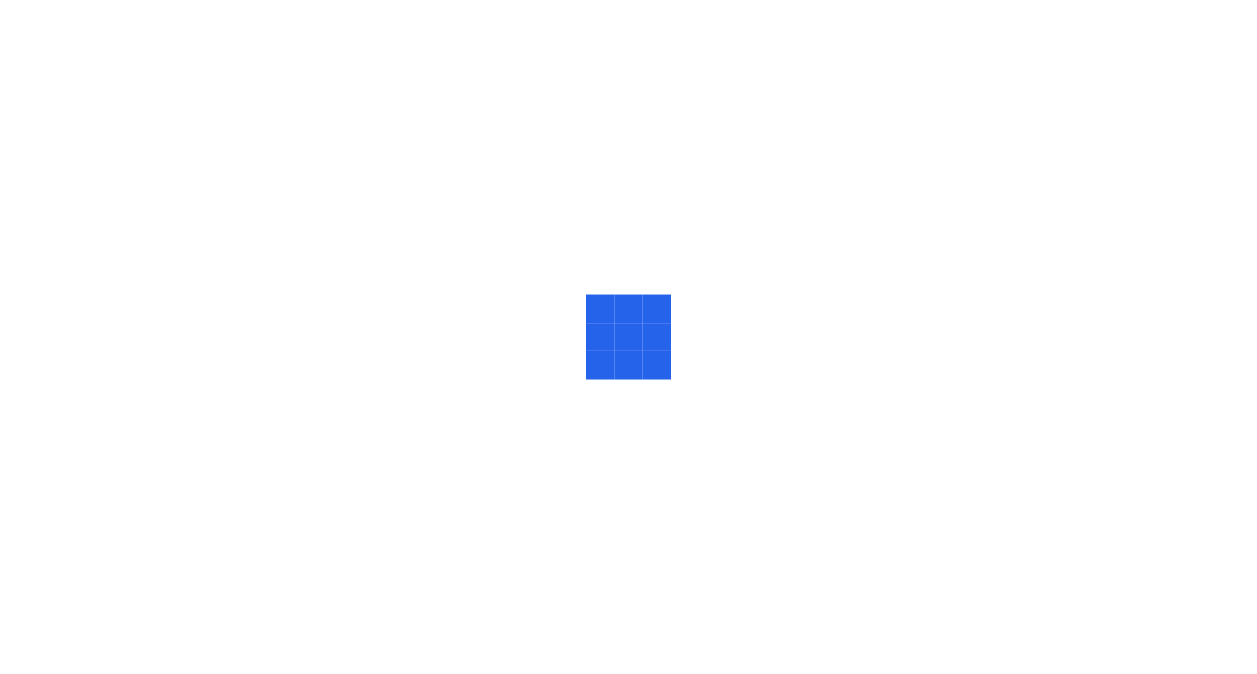 scroll, scrollTop: 0, scrollLeft: 0, axis: both 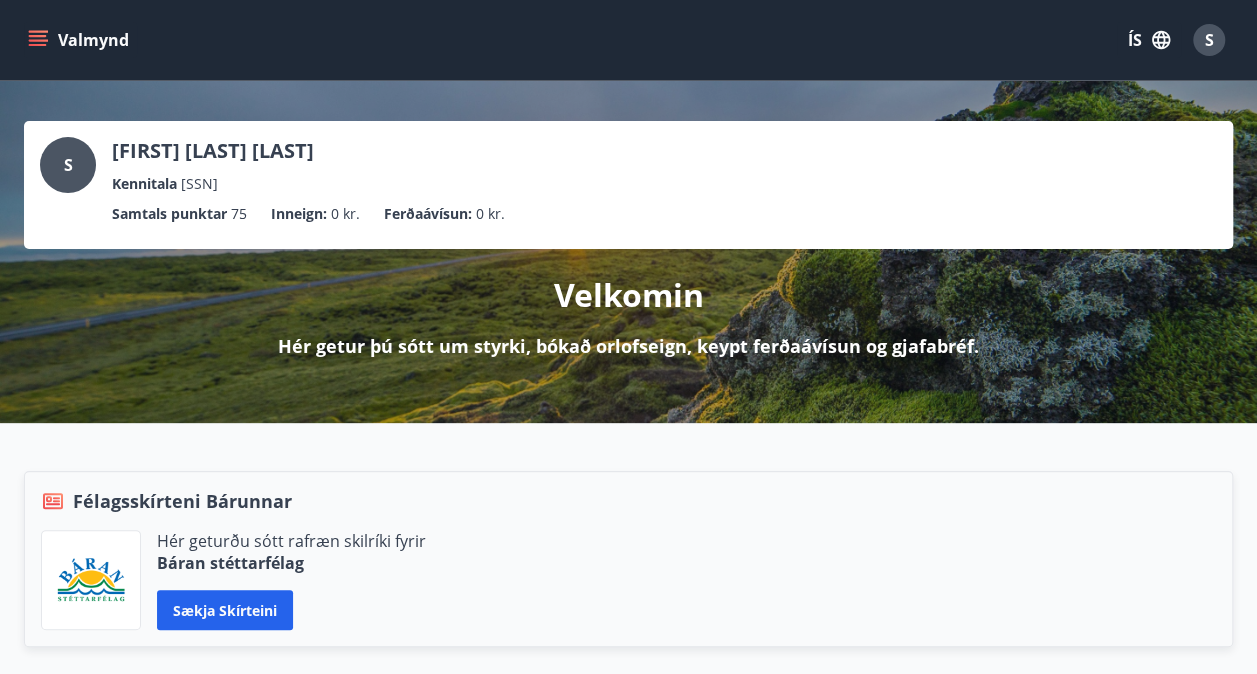 click on "Valmynd" at bounding box center (80, 40) 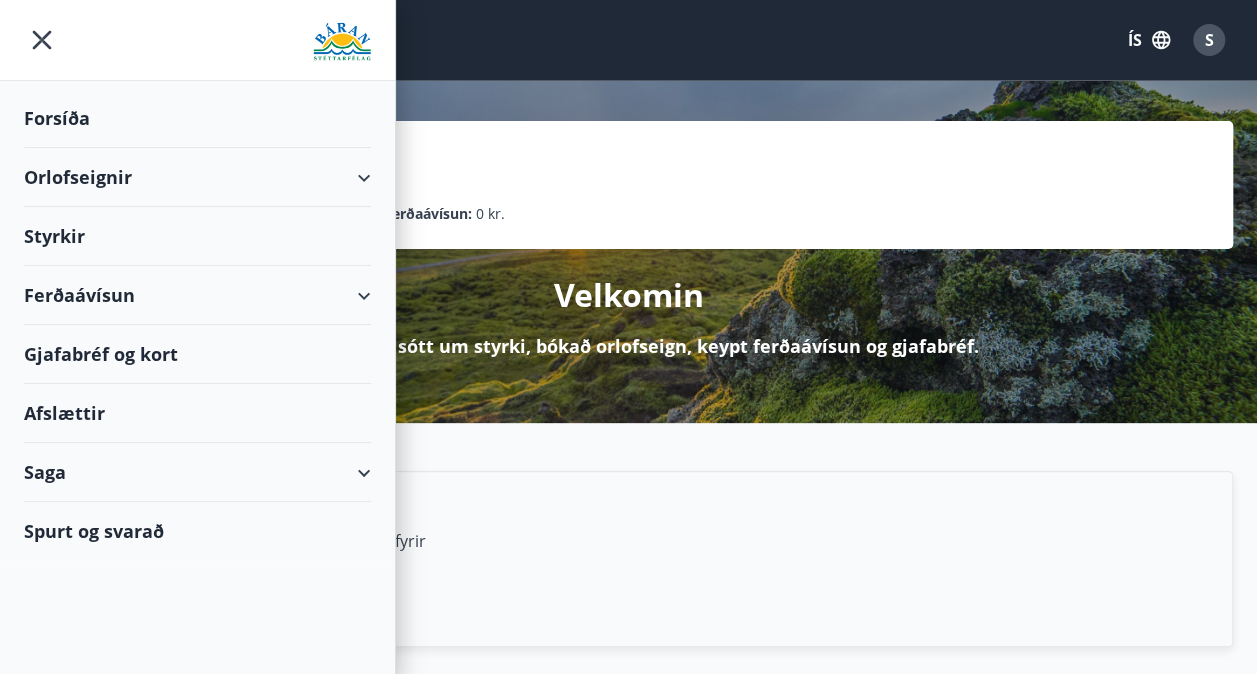 click on "Orlofseignir" at bounding box center [197, 177] 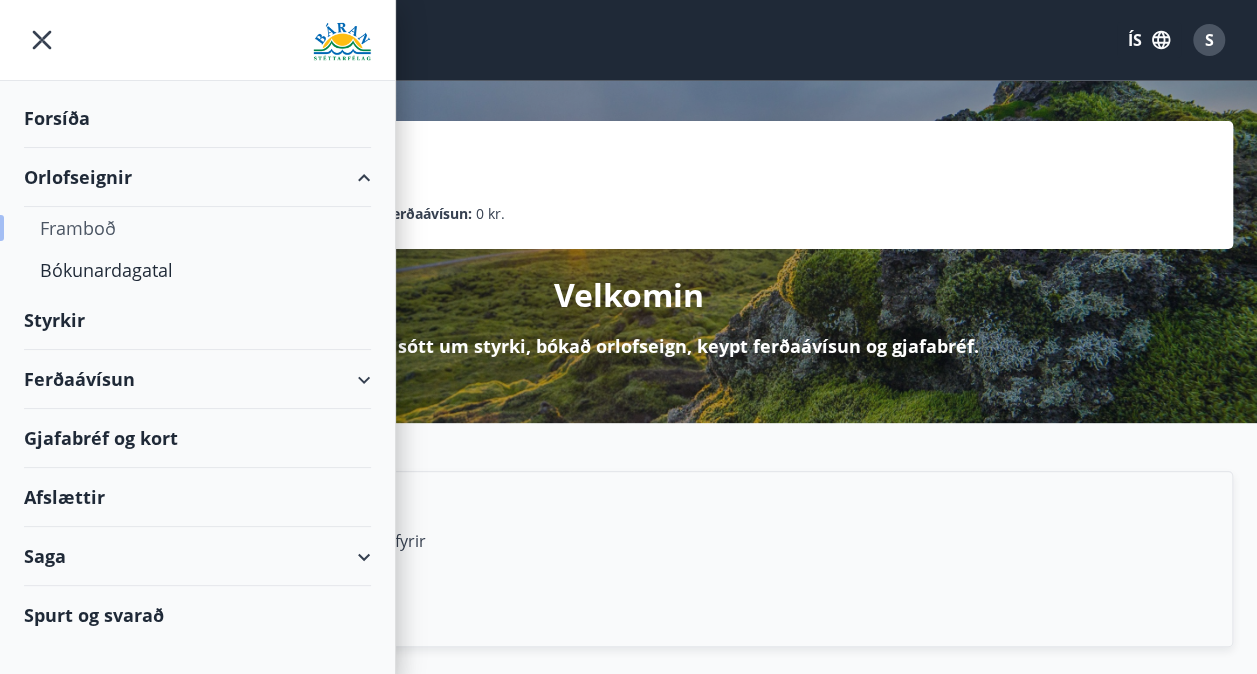 click on "Framboð" at bounding box center (197, 228) 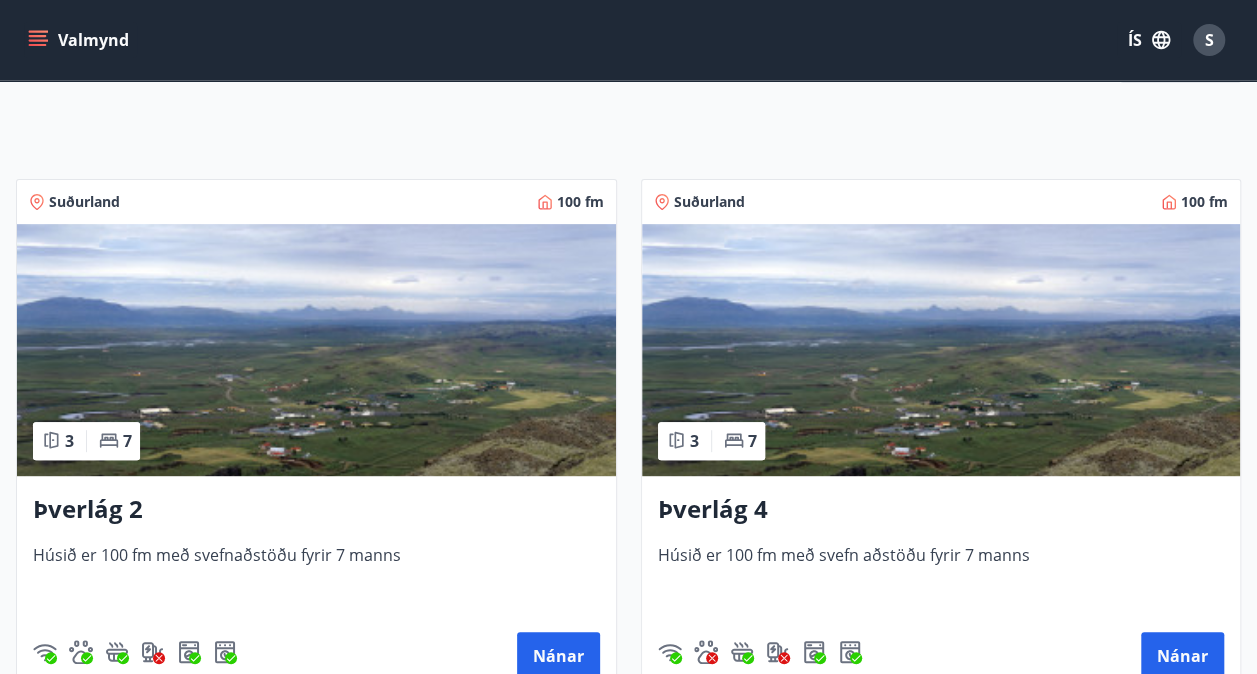 scroll, scrollTop: 0, scrollLeft: 0, axis: both 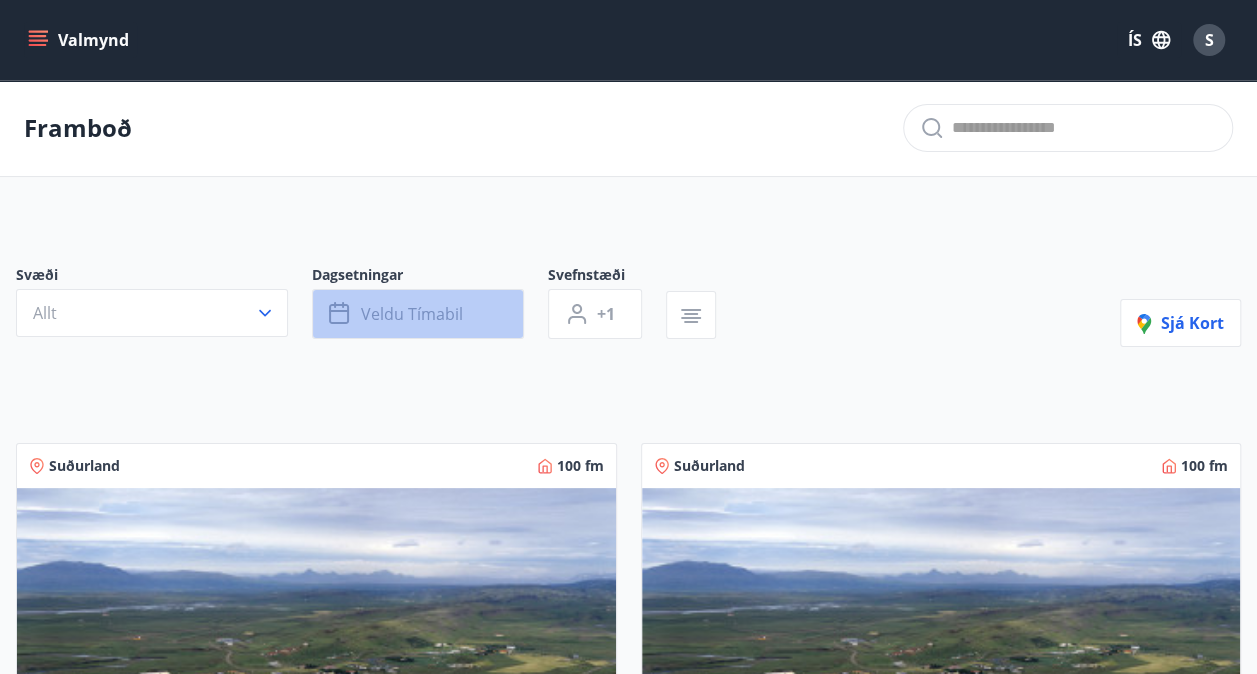 click on "Veldu tímabil" at bounding box center (412, 314) 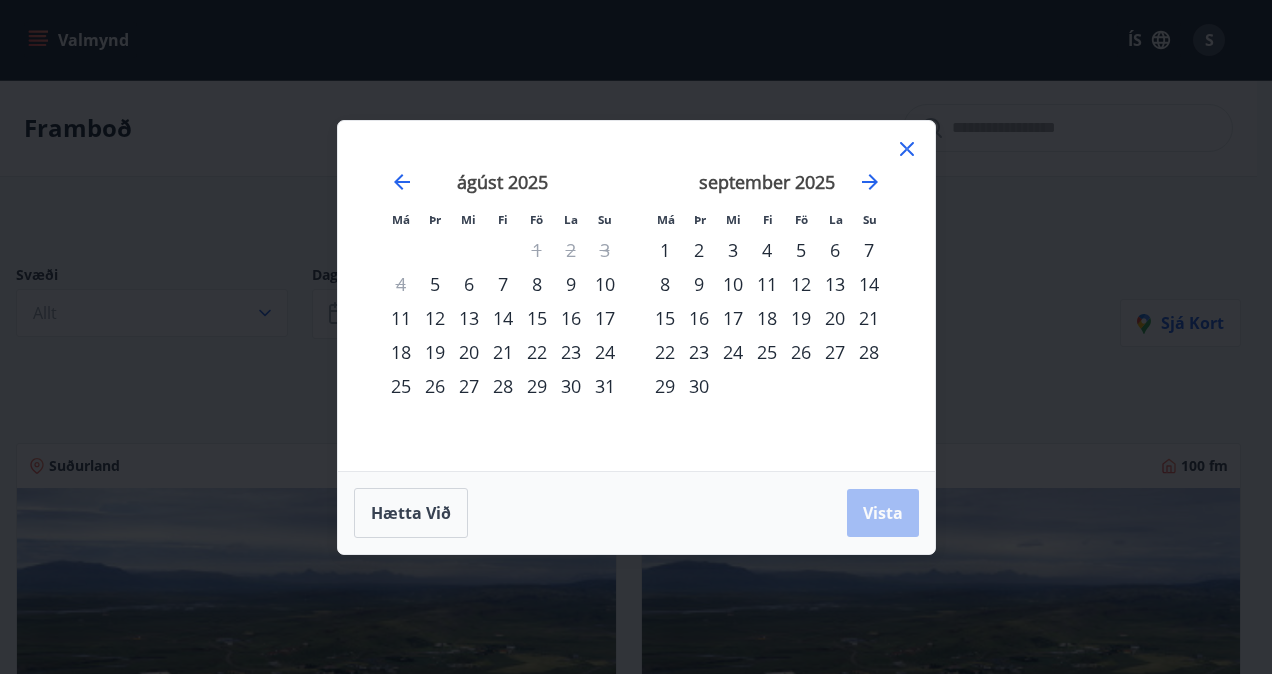 click on "26" at bounding box center [801, 352] 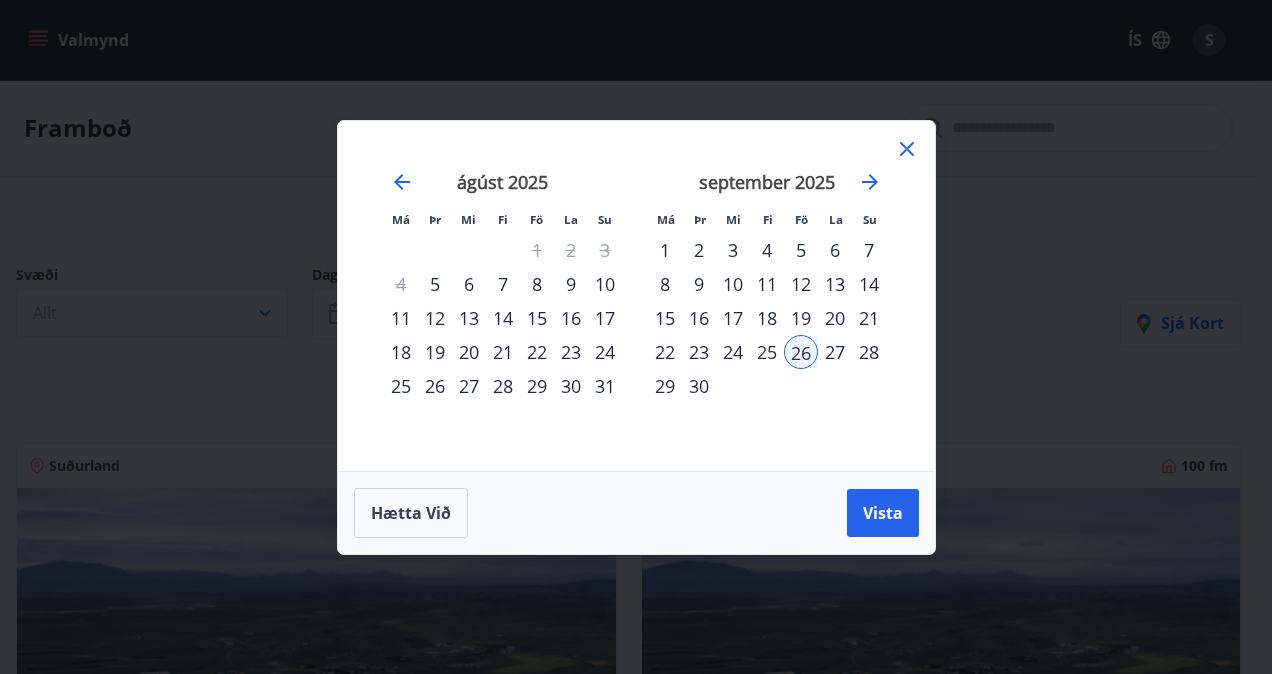 click on "28" at bounding box center [869, 352] 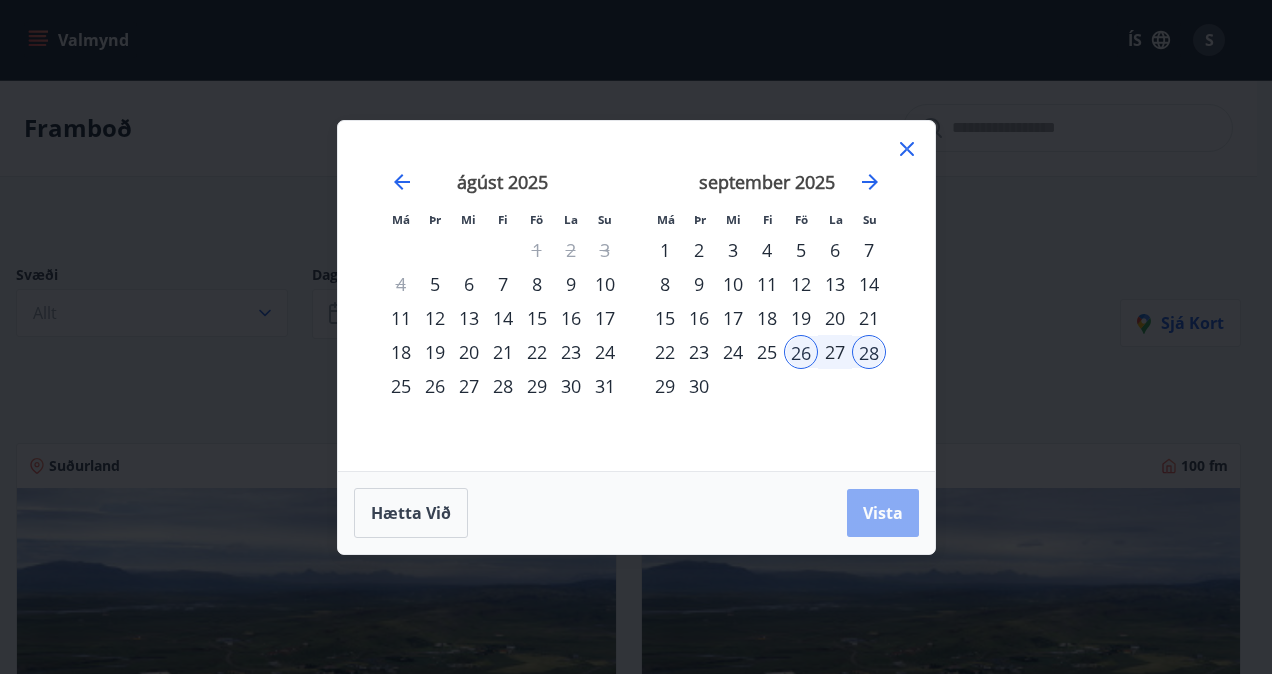click on "Vista" at bounding box center [883, 513] 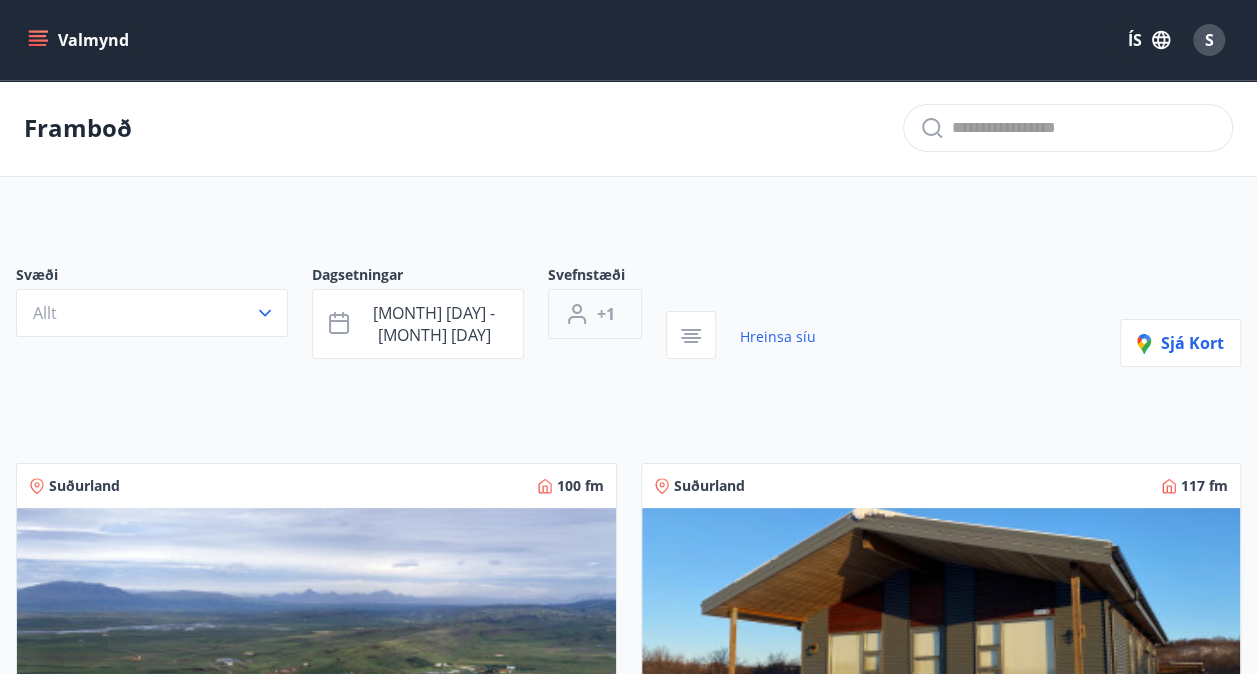 click 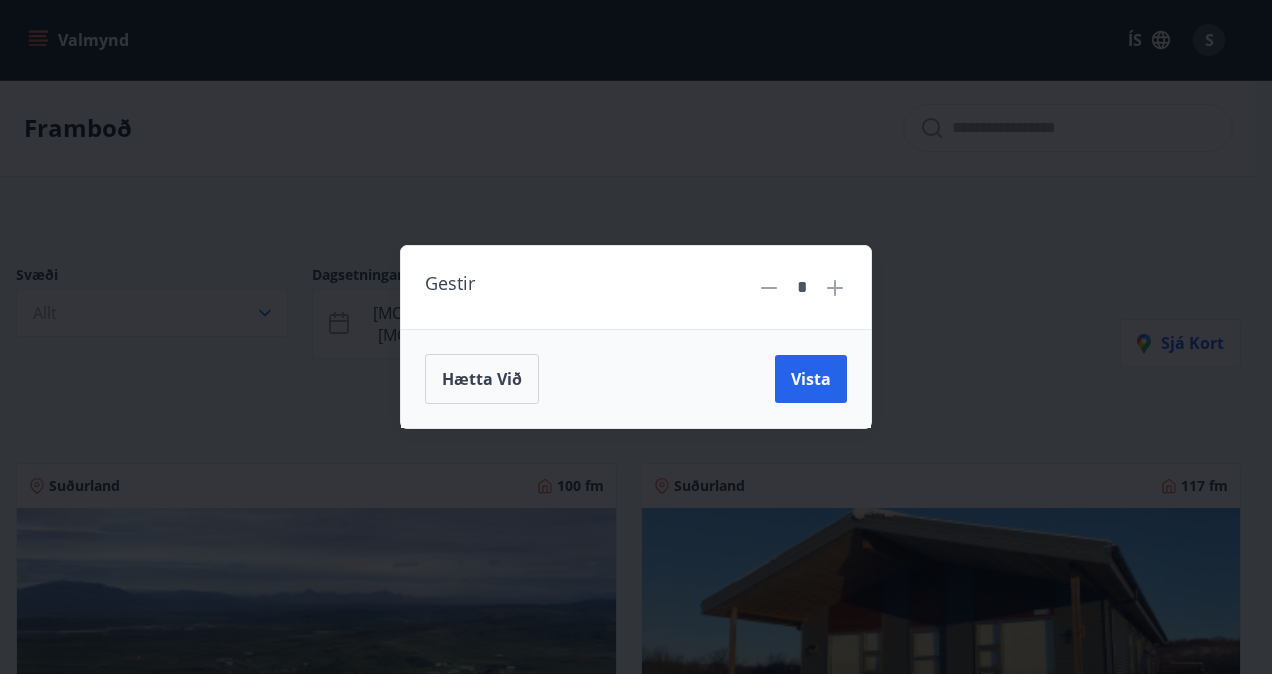 click 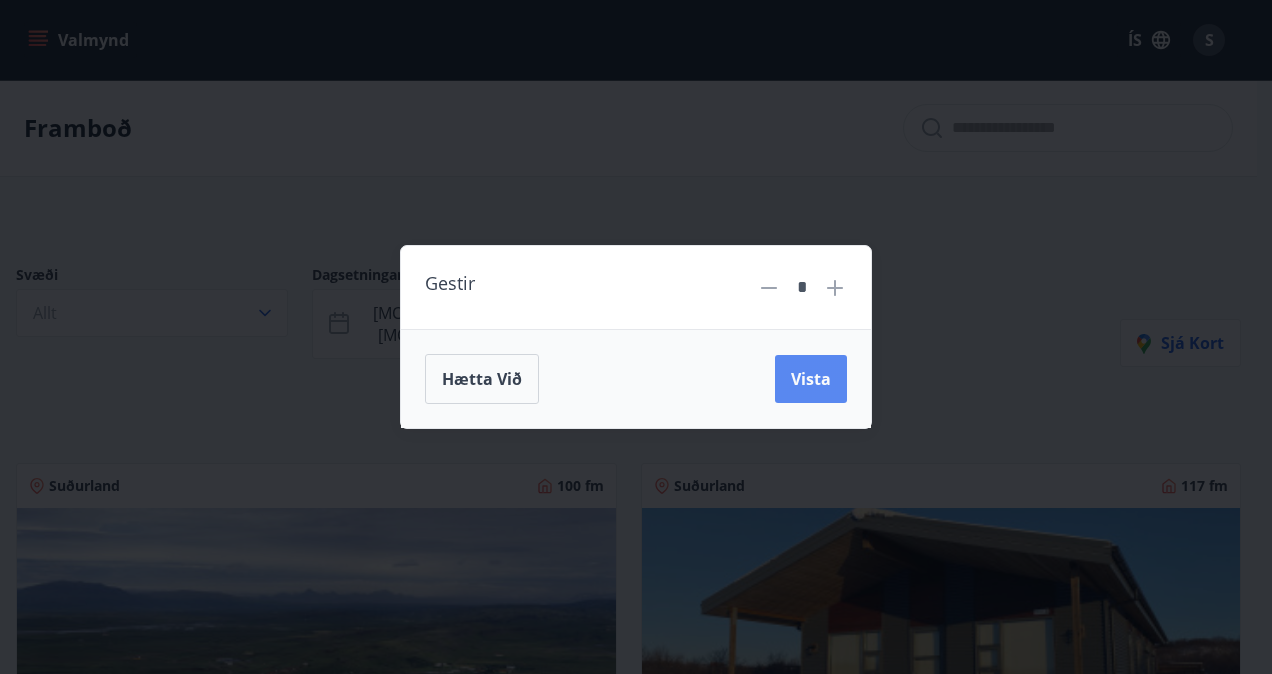 click on "Vista" at bounding box center [811, 379] 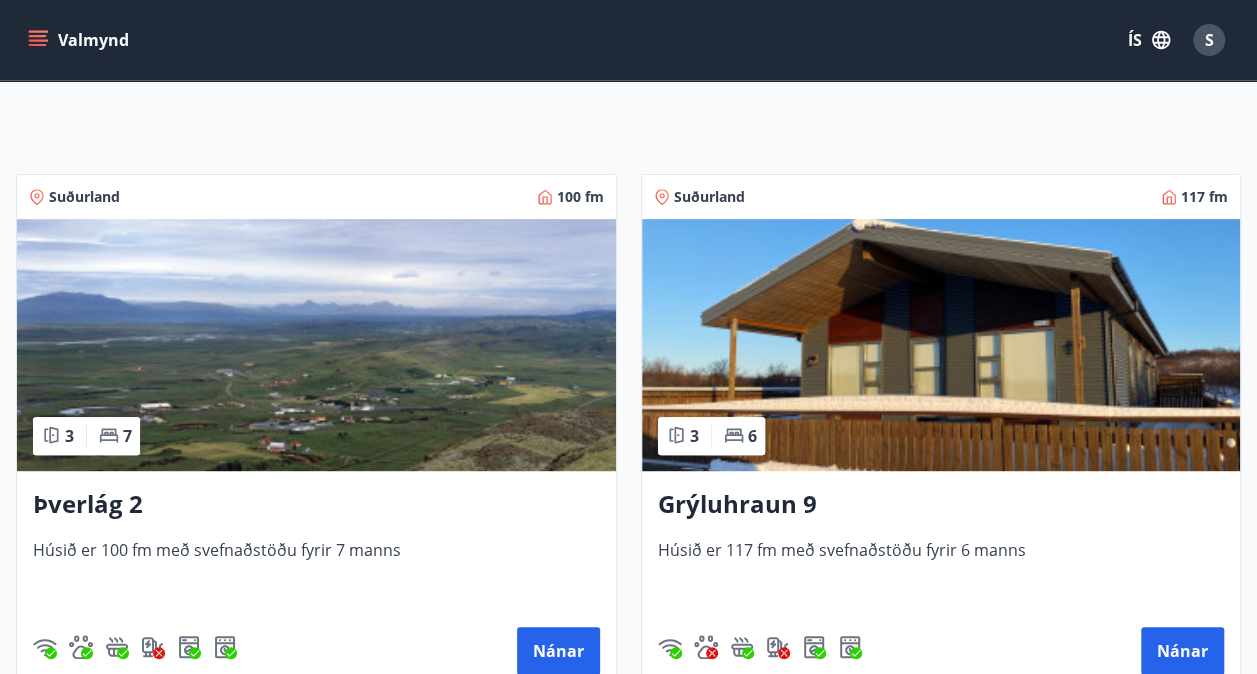 scroll, scrollTop: 290, scrollLeft: 0, axis: vertical 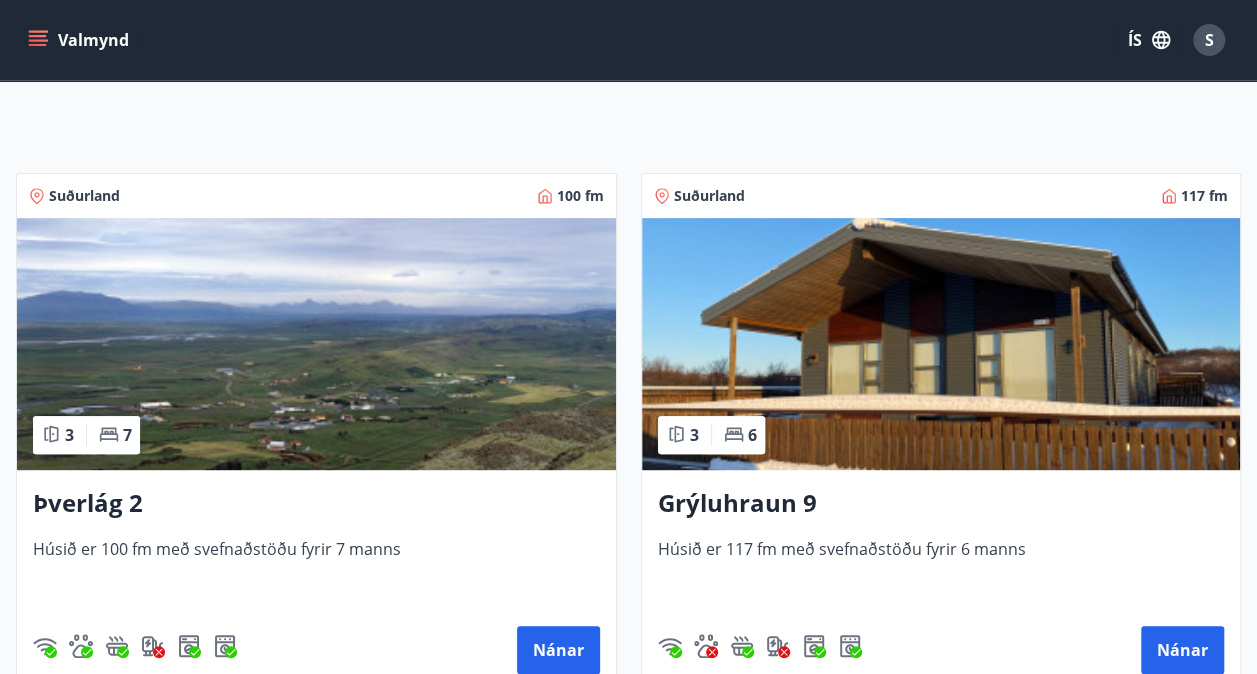 click at bounding box center [941, 344] 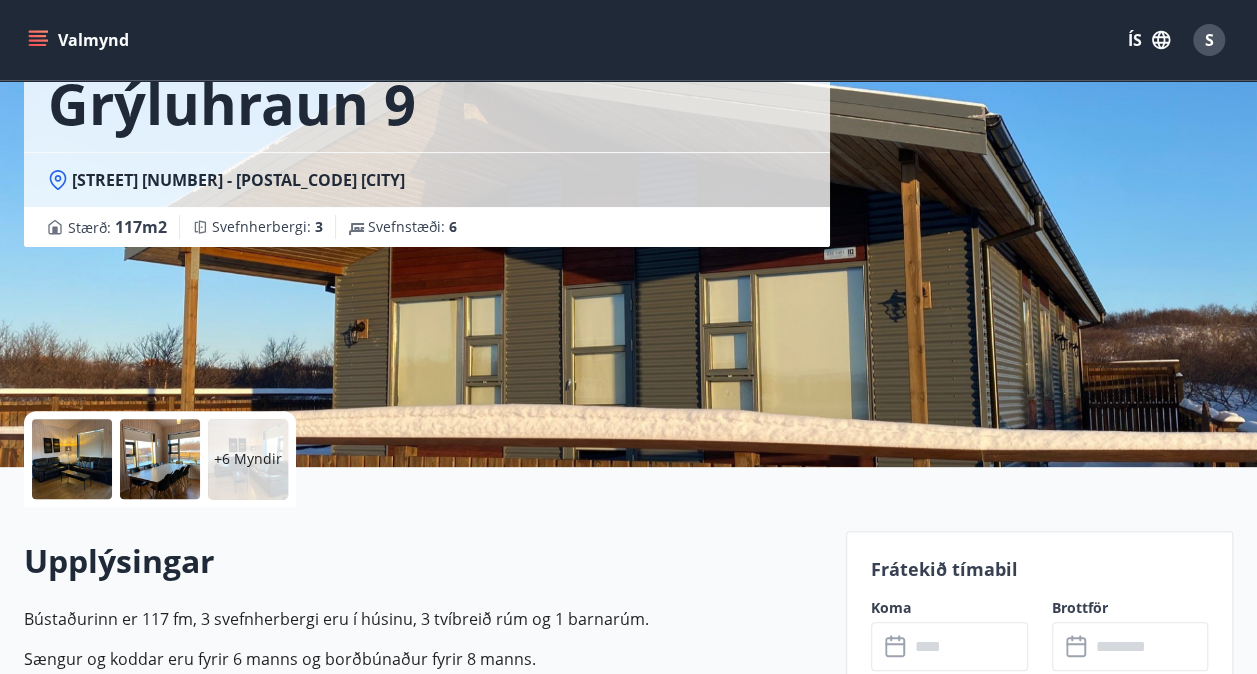 scroll, scrollTop: 132, scrollLeft: 0, axis: vertical 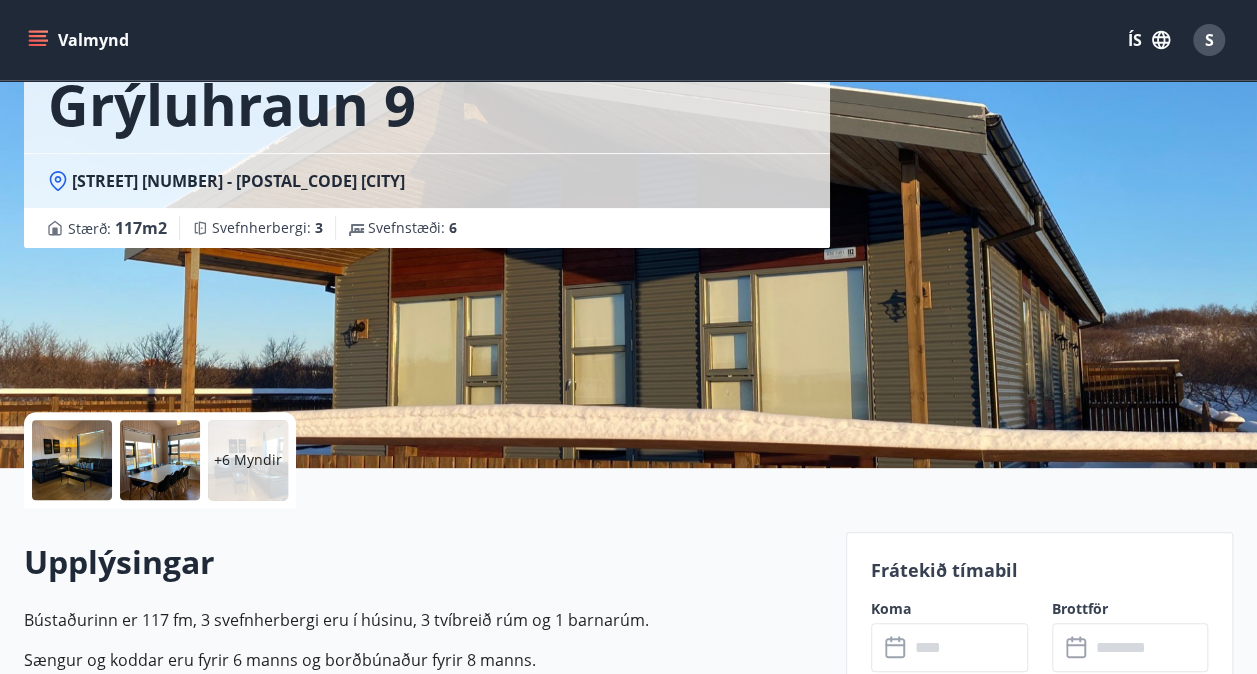 click on "+6 Myndir" at bounding box center [248, 460] 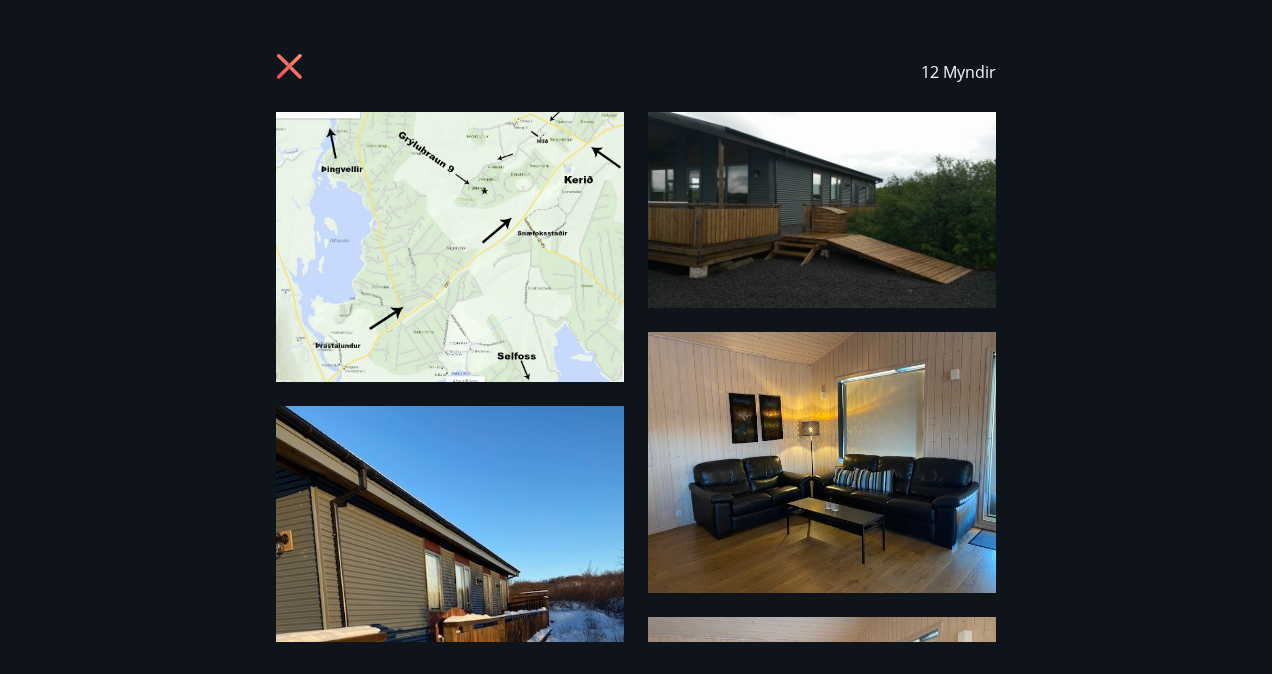 click at bounding box center [450, 247] 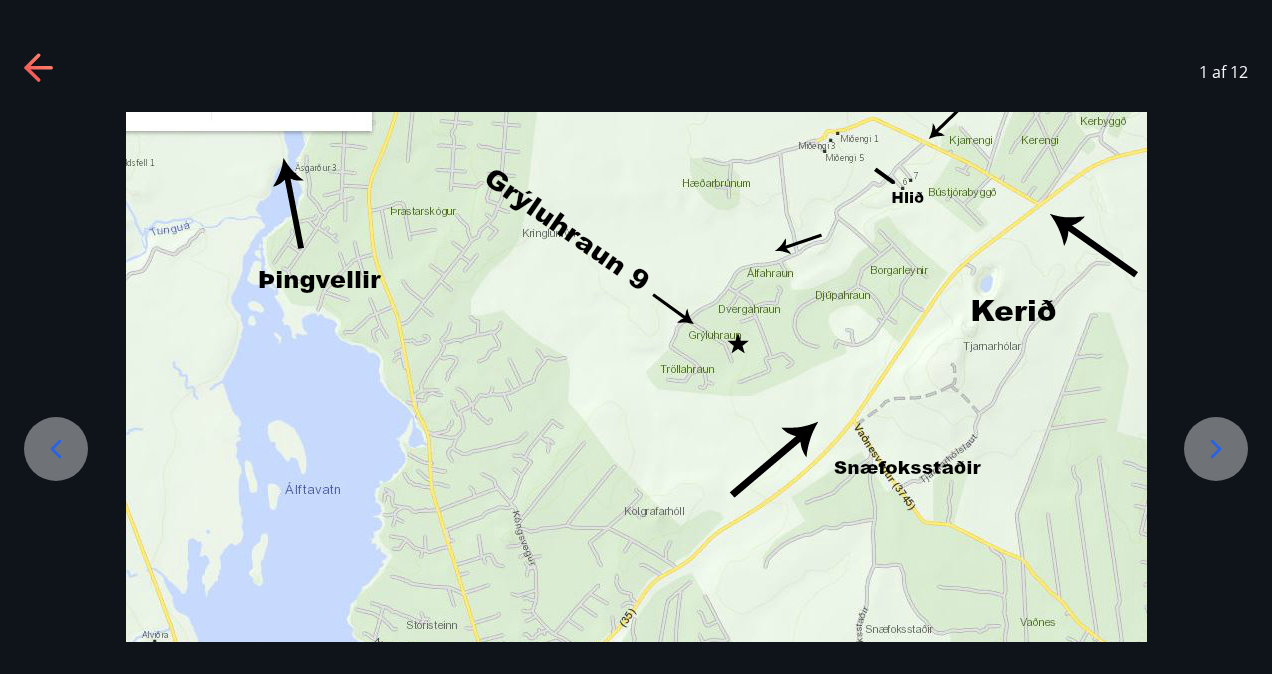 click 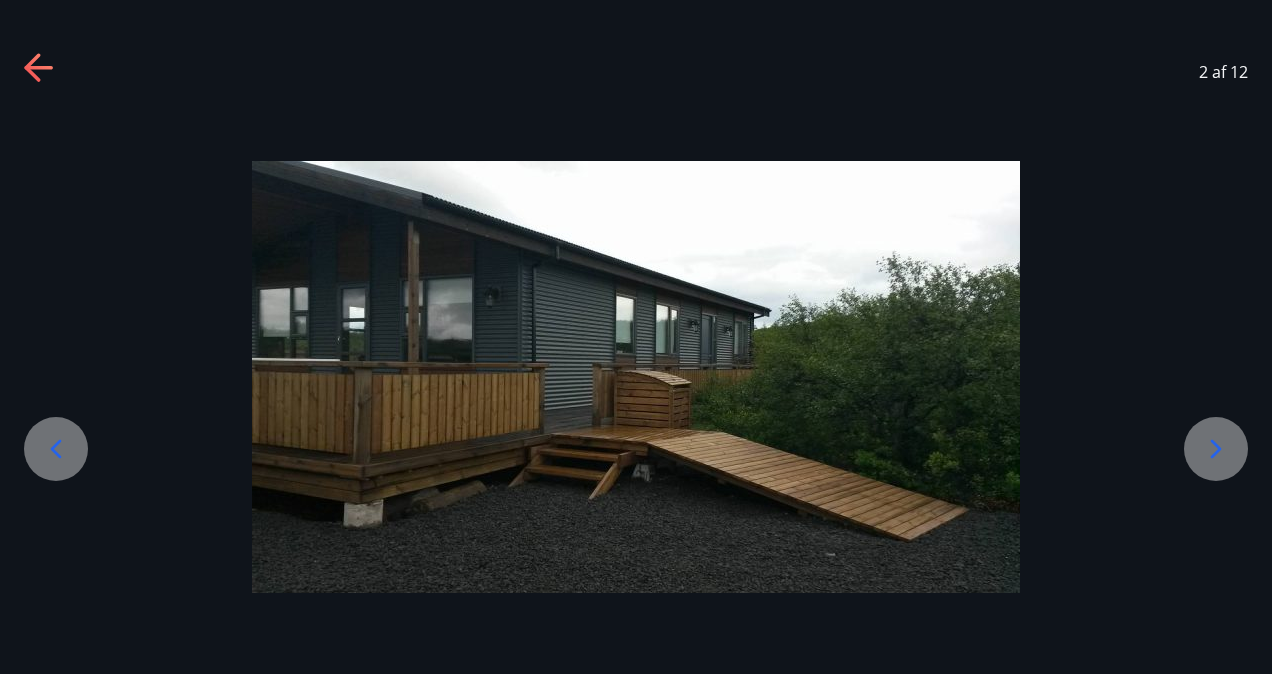 click 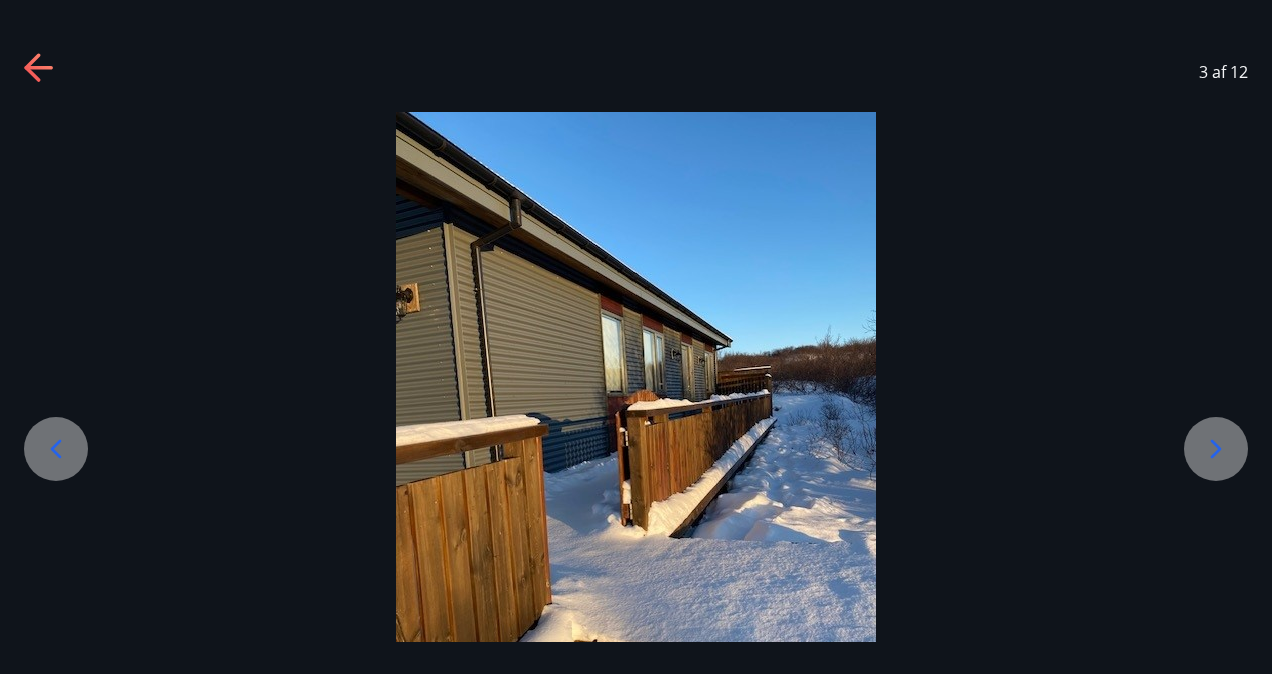 click 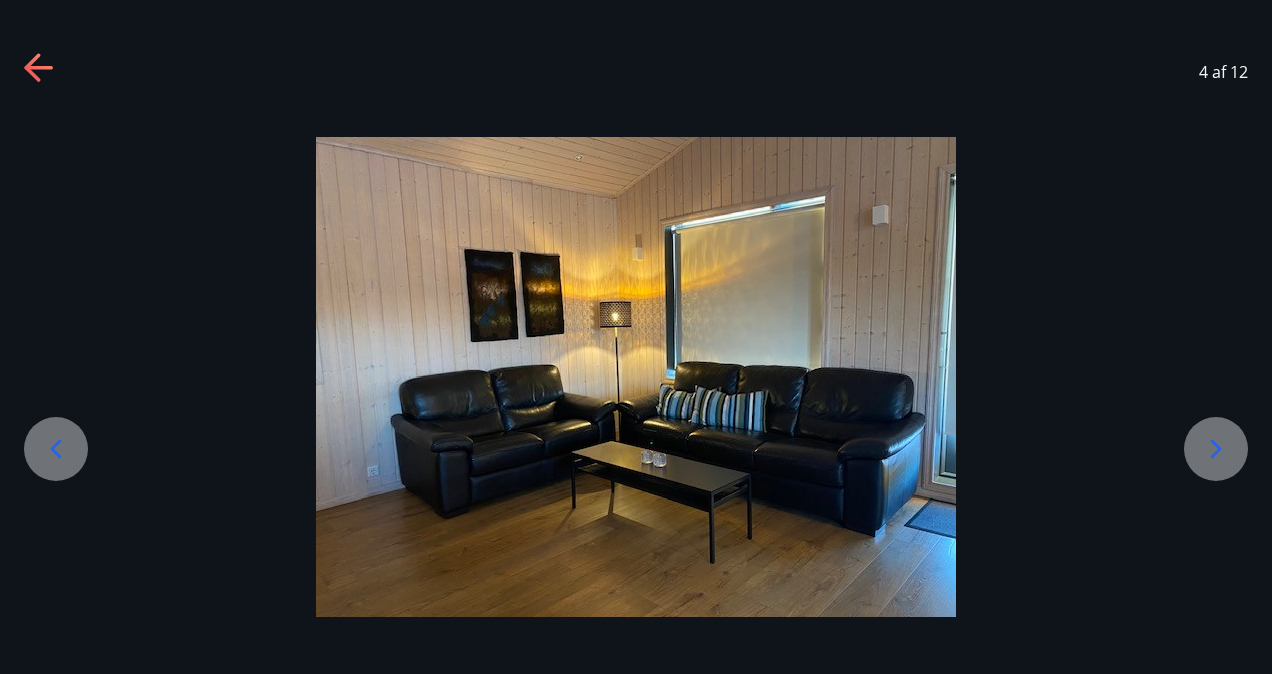 click 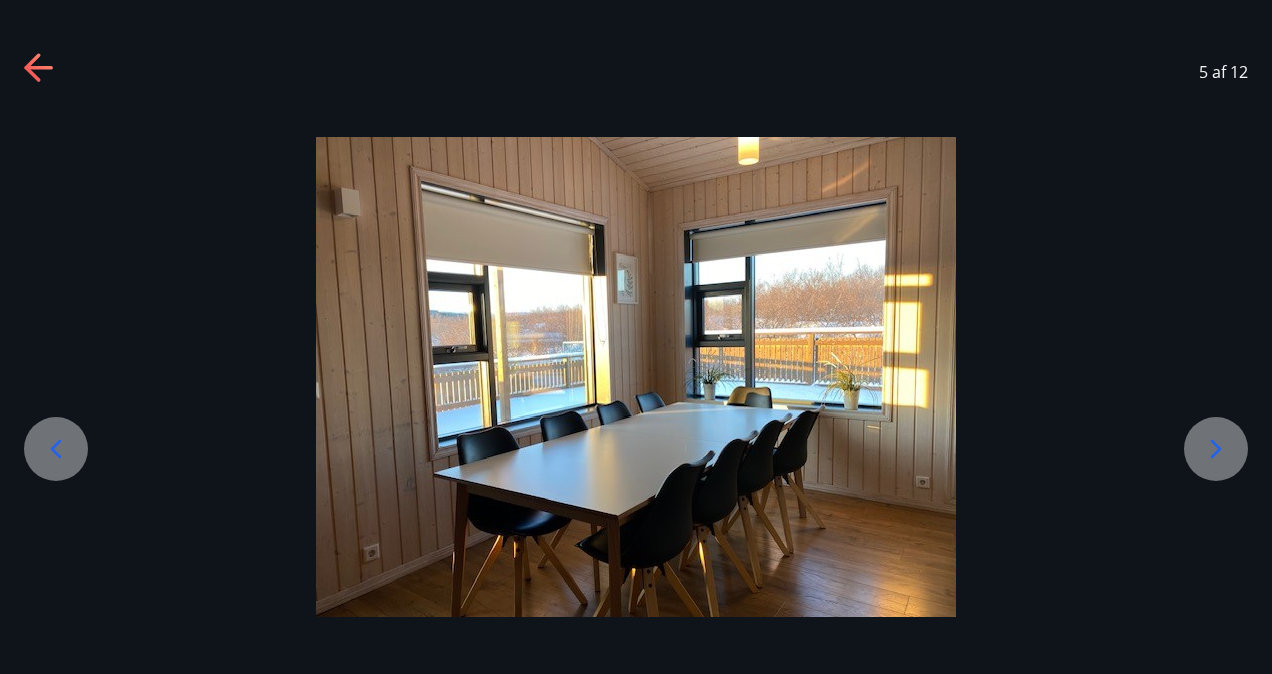 click 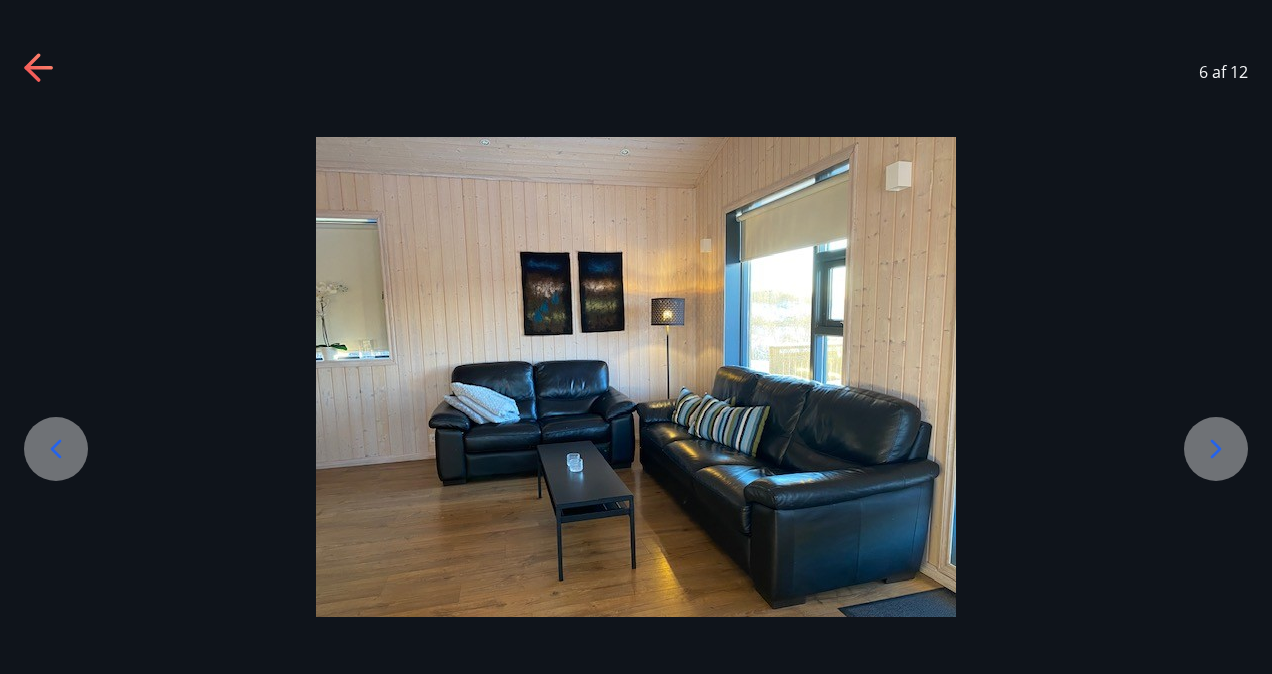 click 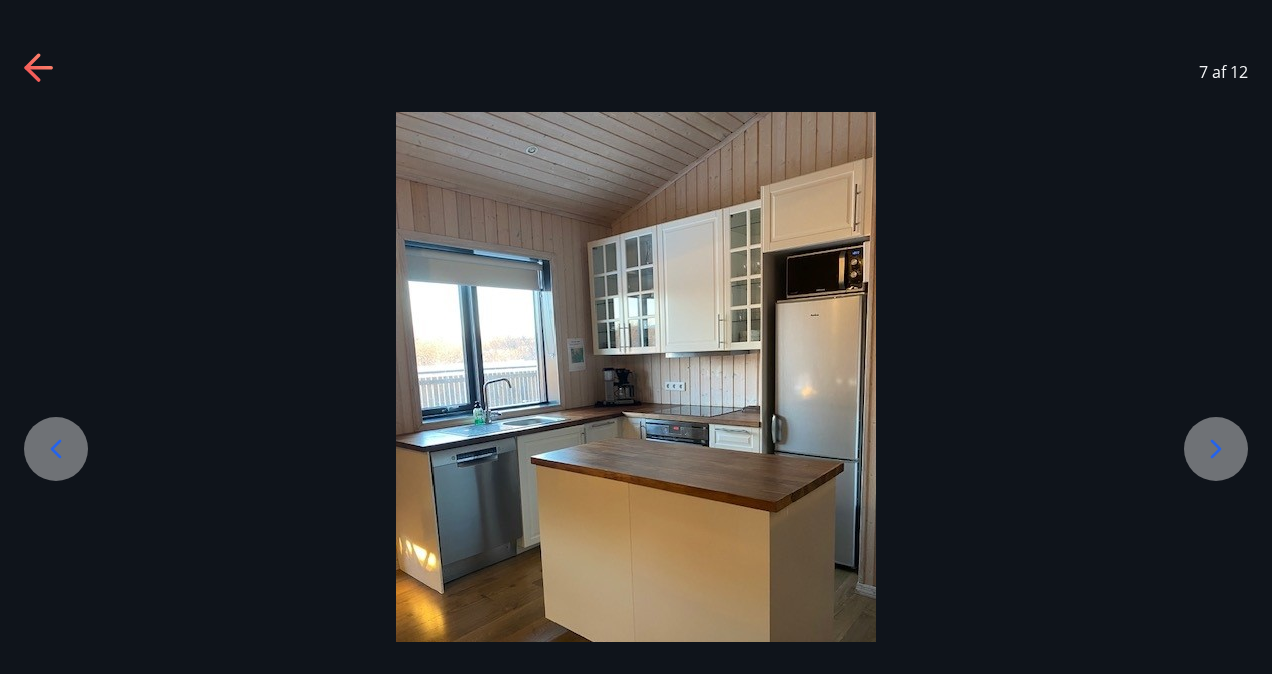 click 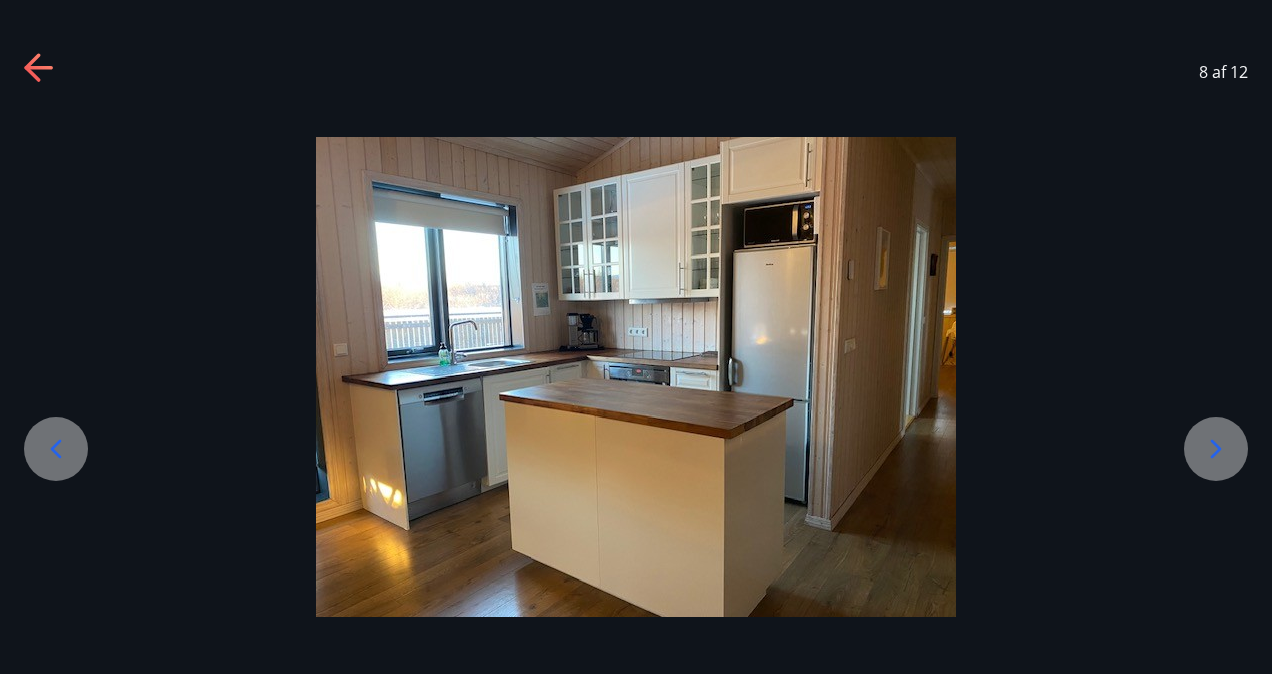click 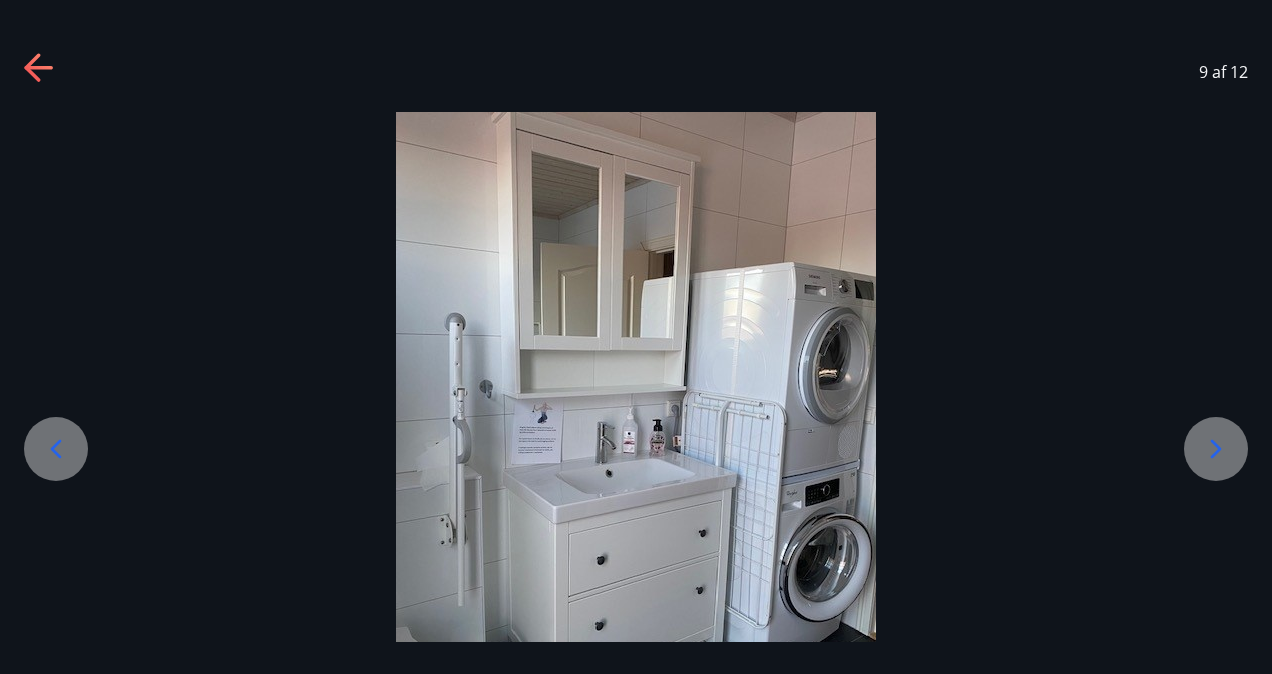 click 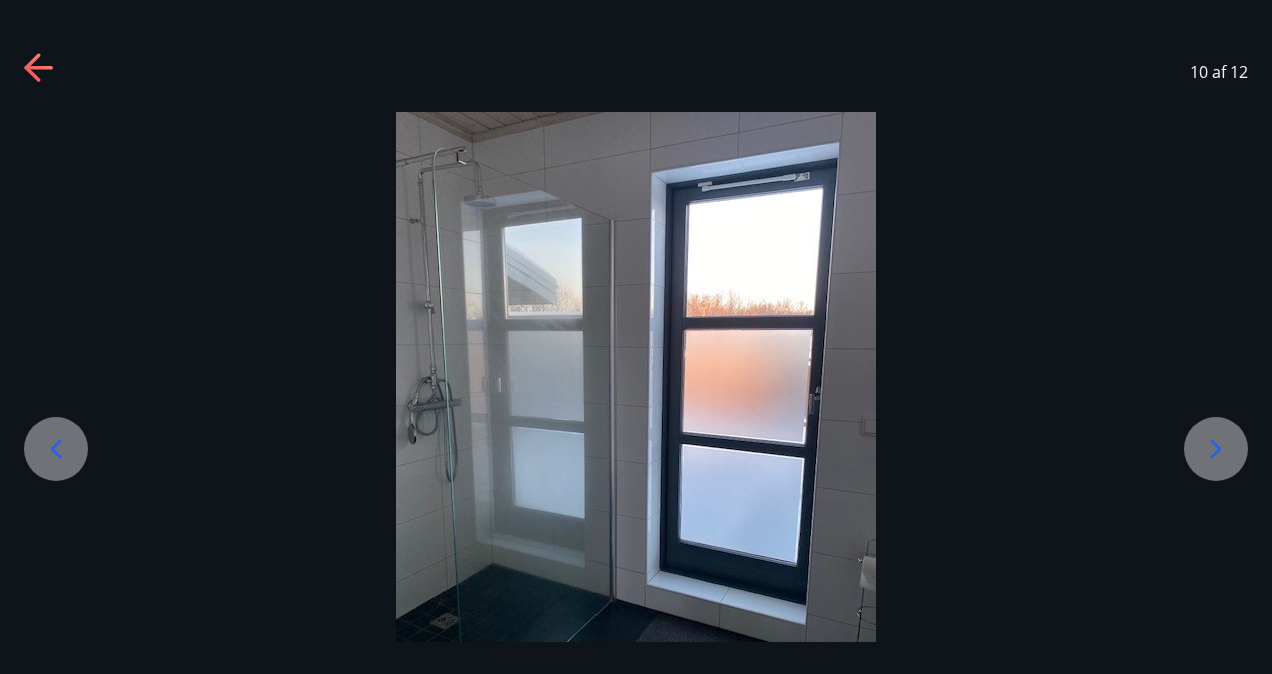 click at bounding box center [1216, 449] 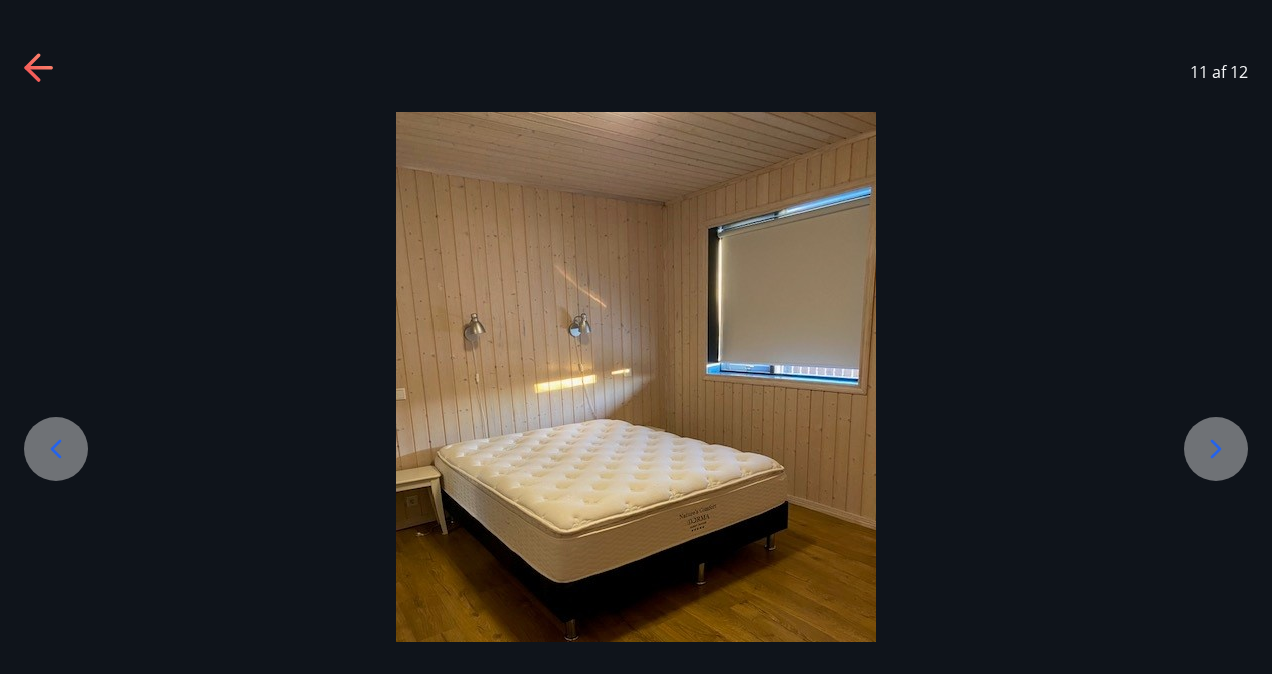 click at bounding box center (636, 432) 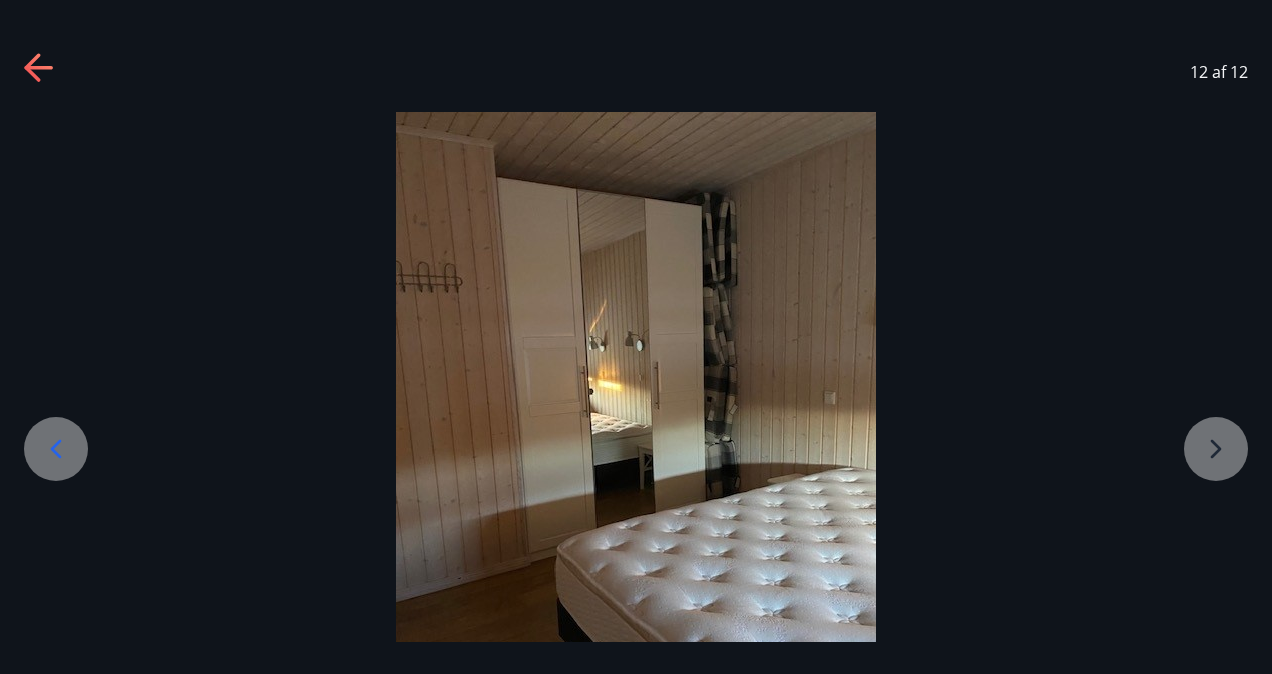 click at bounding box center [636, 432] 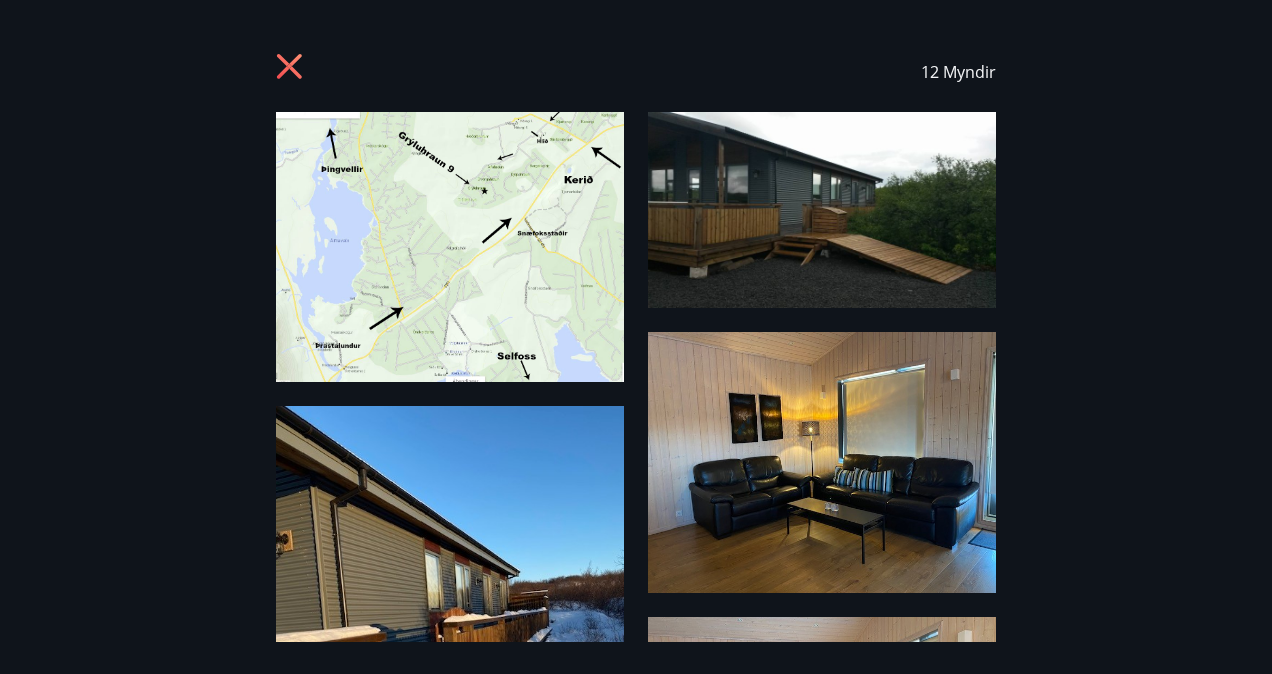 click 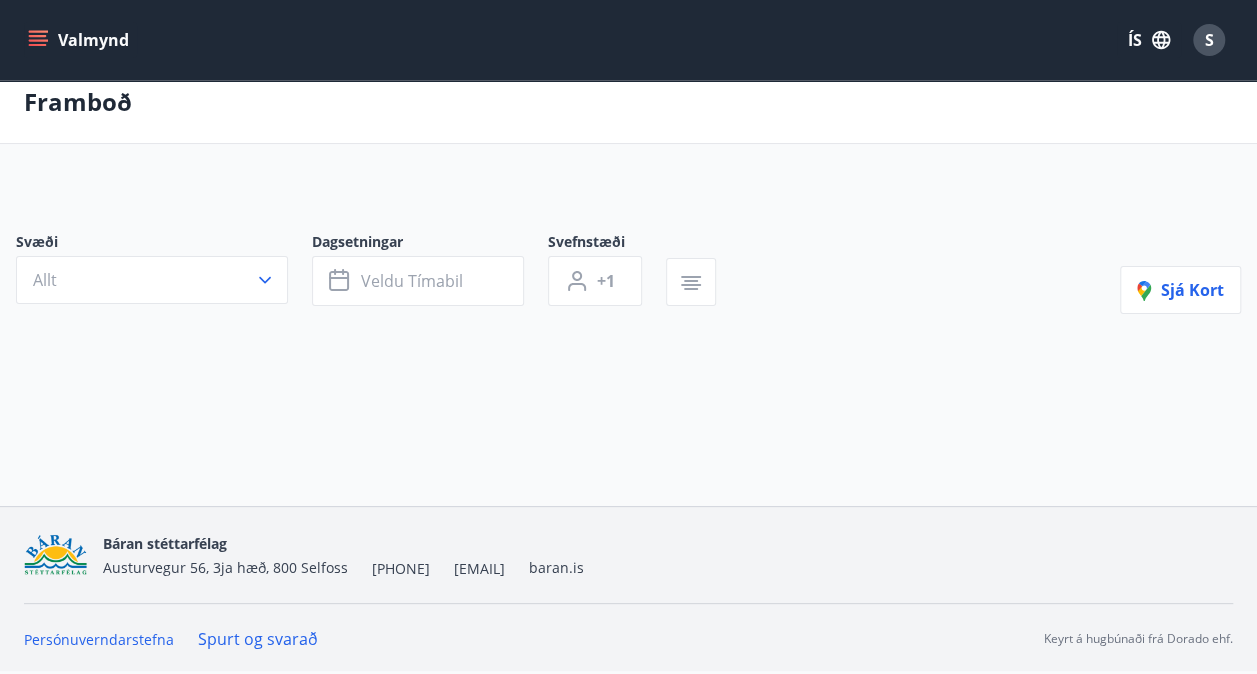 scroll, scrollTop: 0, scrollLeft: 0, axis: both 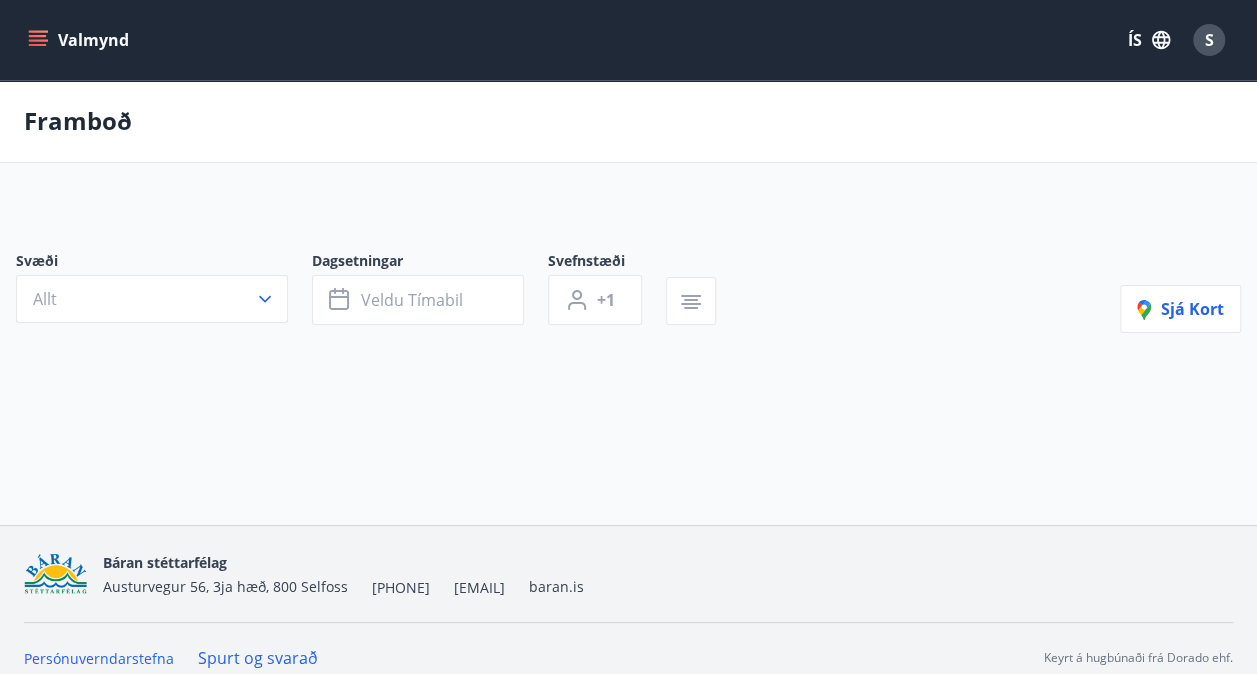 type on "*" 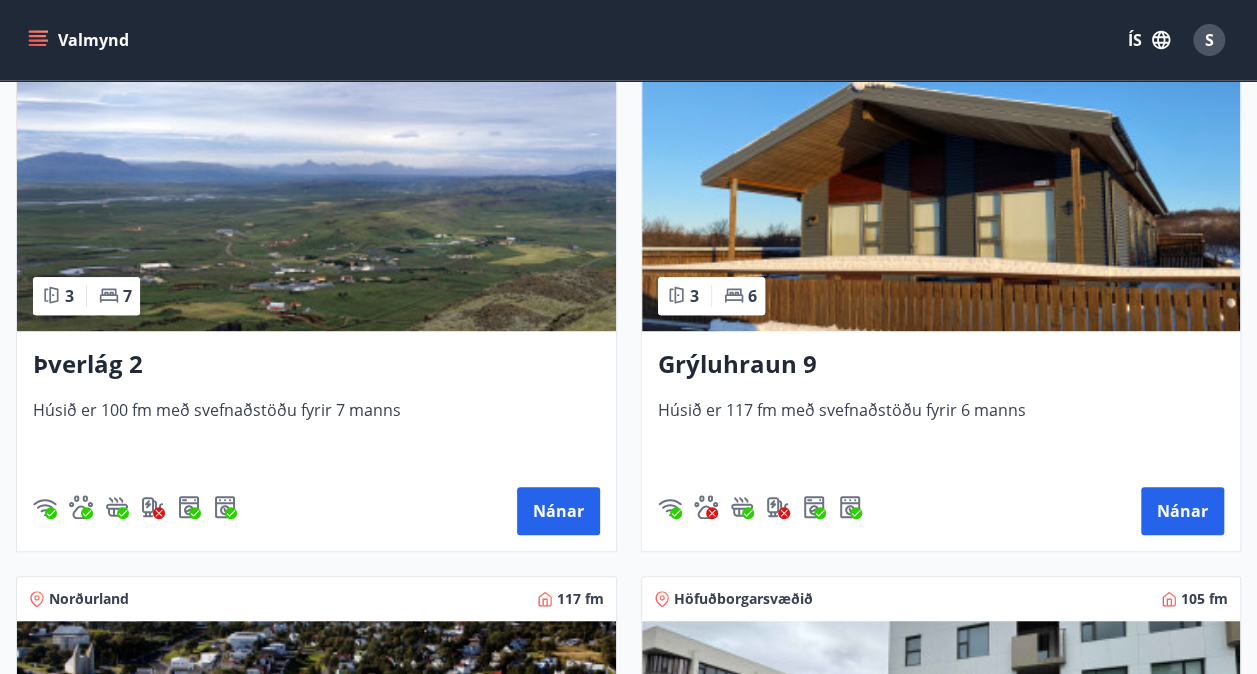 scroll, scrollTop: 430, scrollLeft: 0, axis: vertical 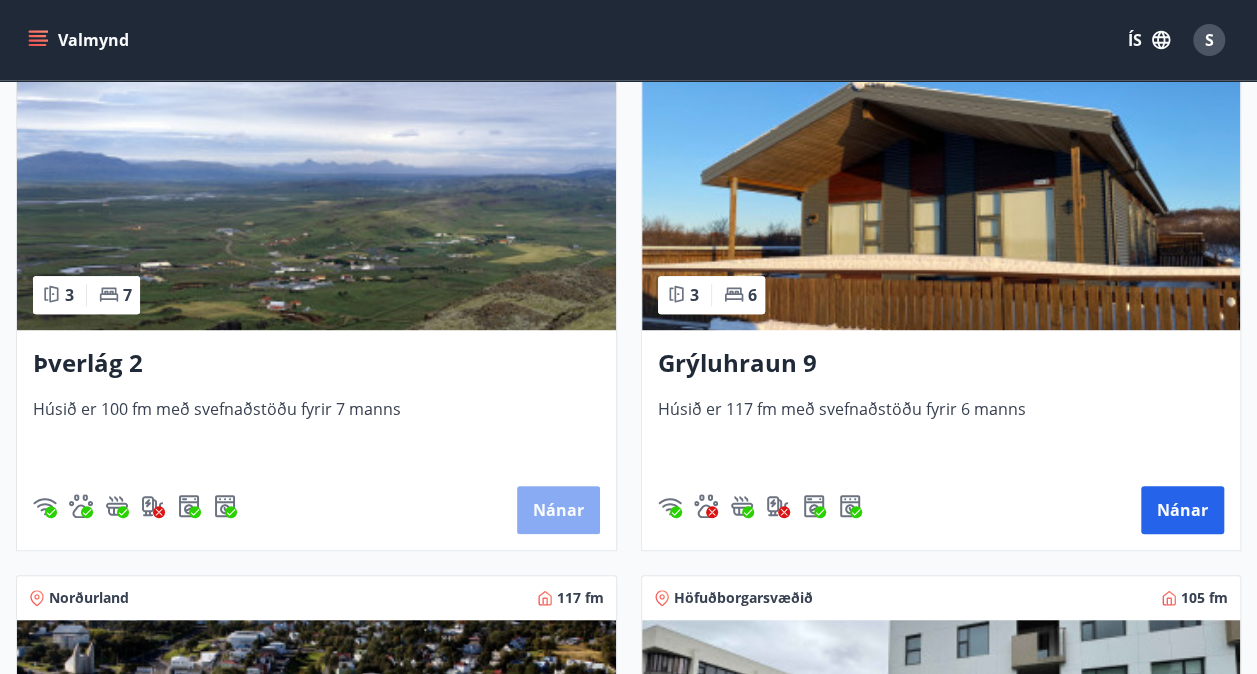 click on "Nánar" at bounding box center (558, 510) 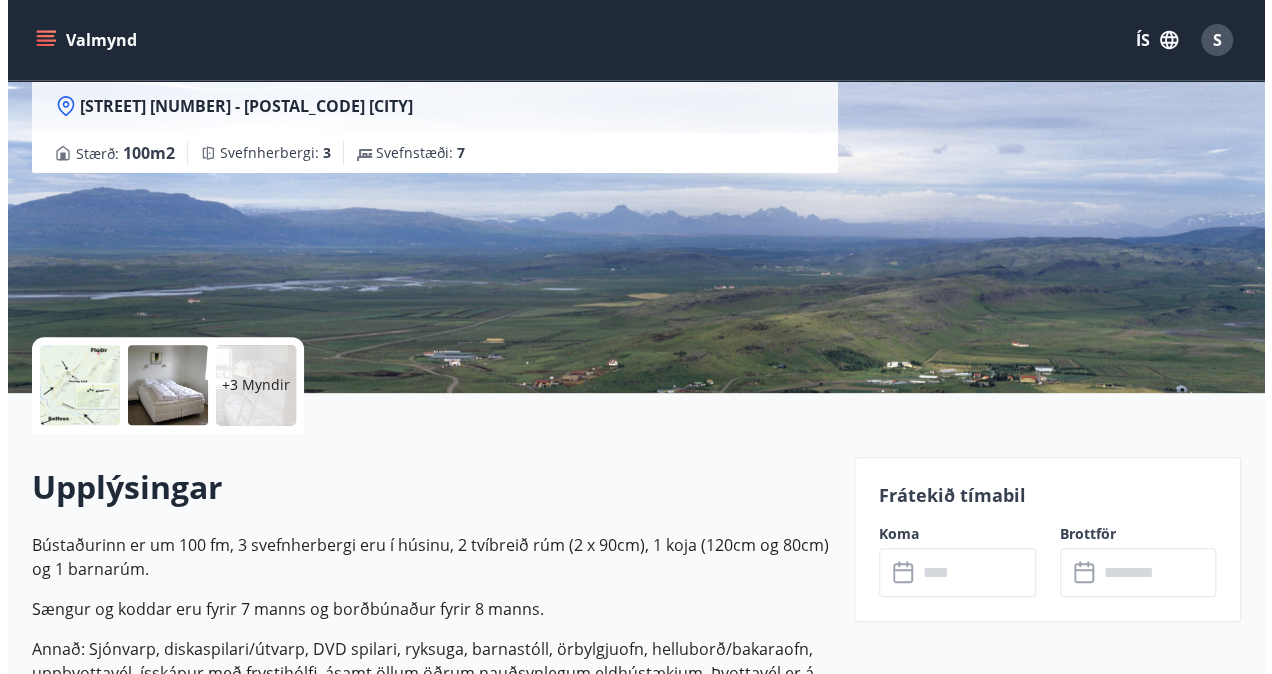 scroll, scrollTop: 209, scrollLeft: 0, axis: vertical 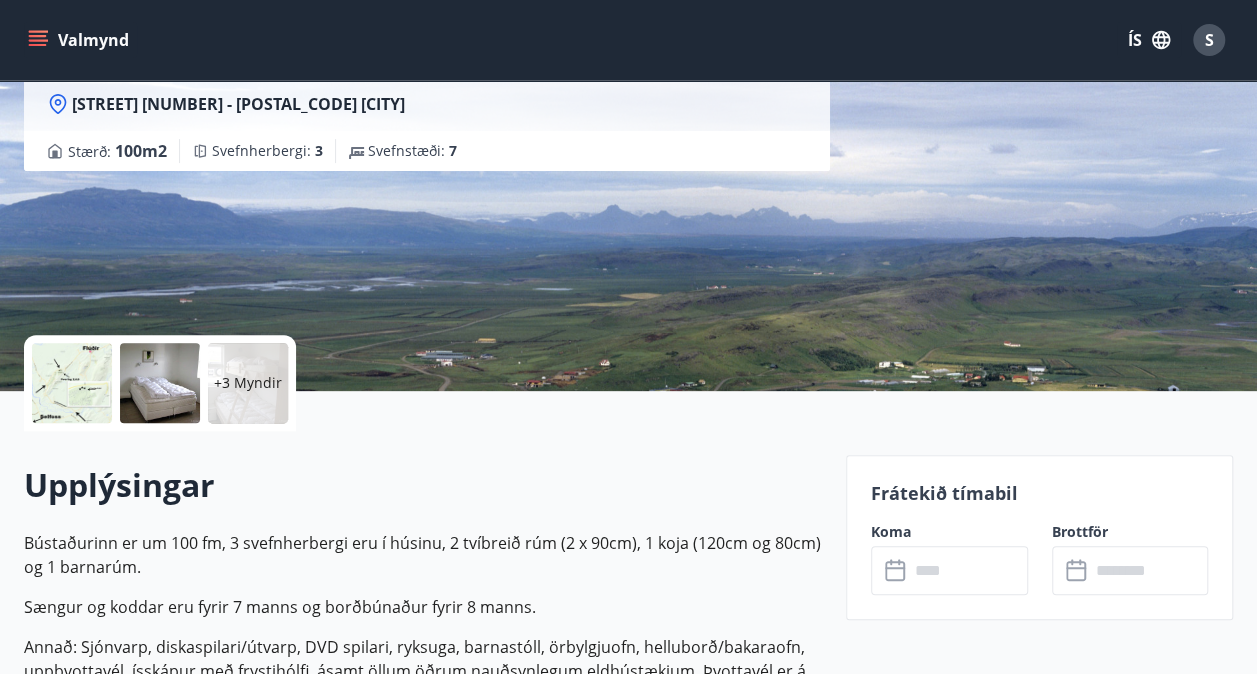 click at bounding box center [160, 383] 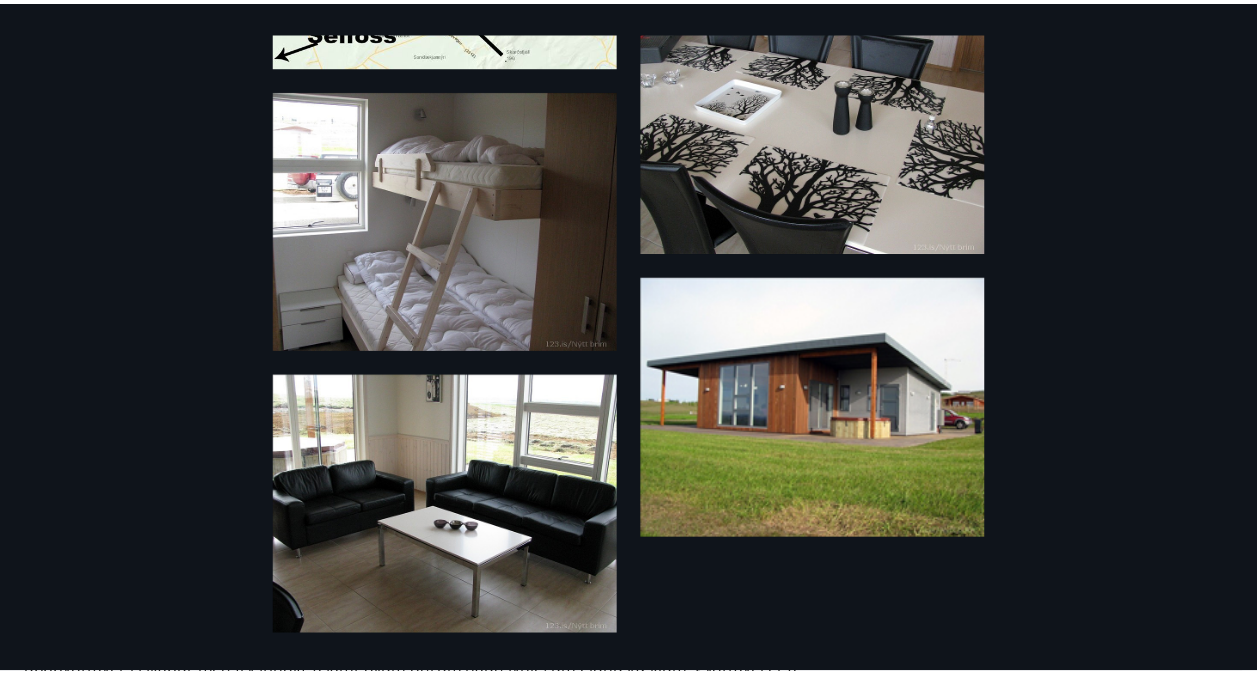 scroll, scrollTop: 0, scrollLeft: 0, axis: both 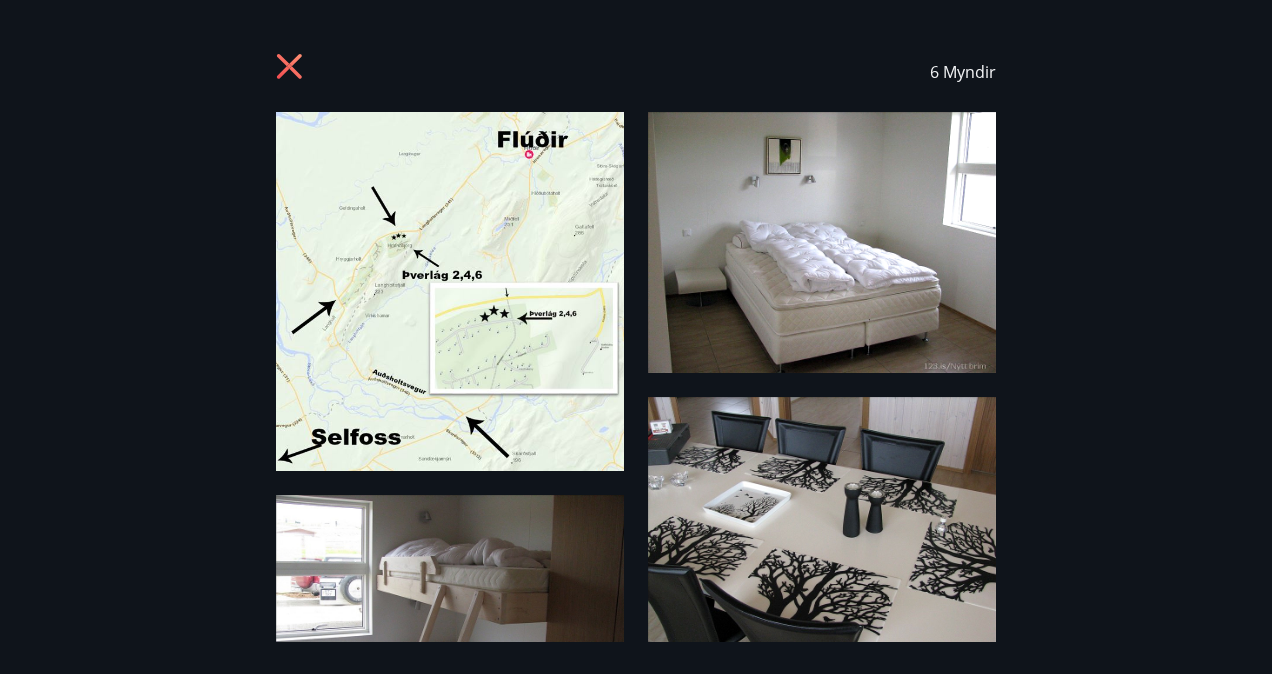 click 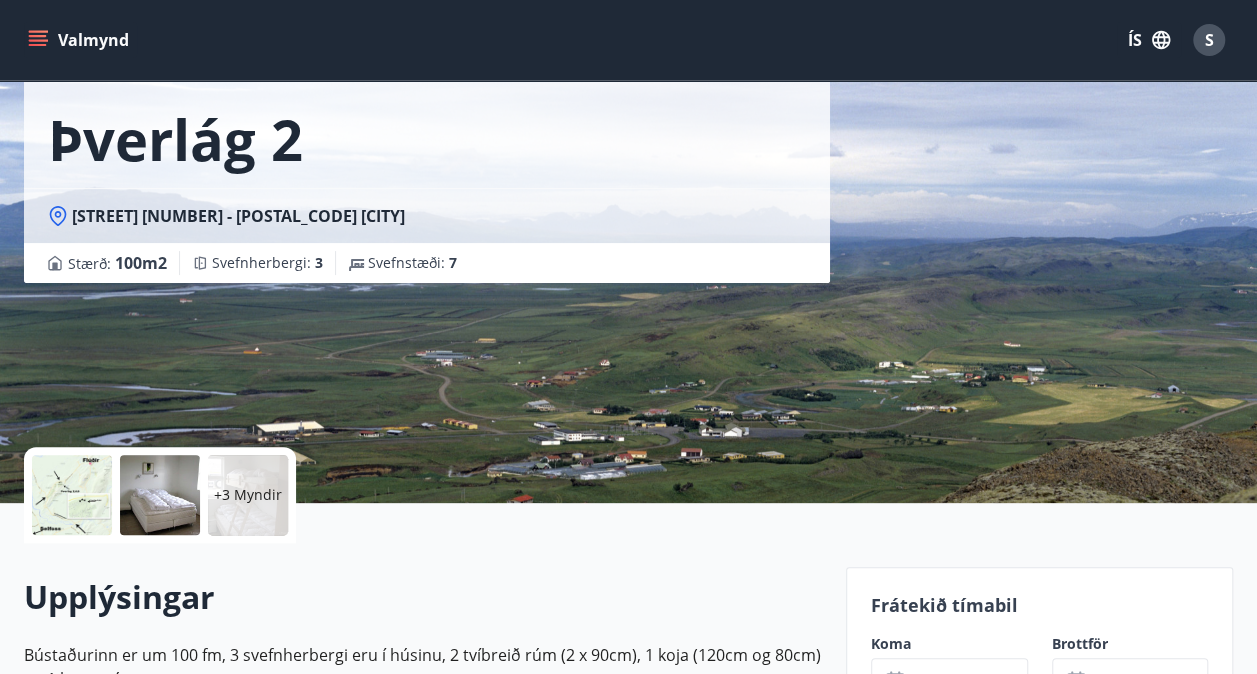 scroll, scrollTop: 0, scrollLeft: 0, axis: both 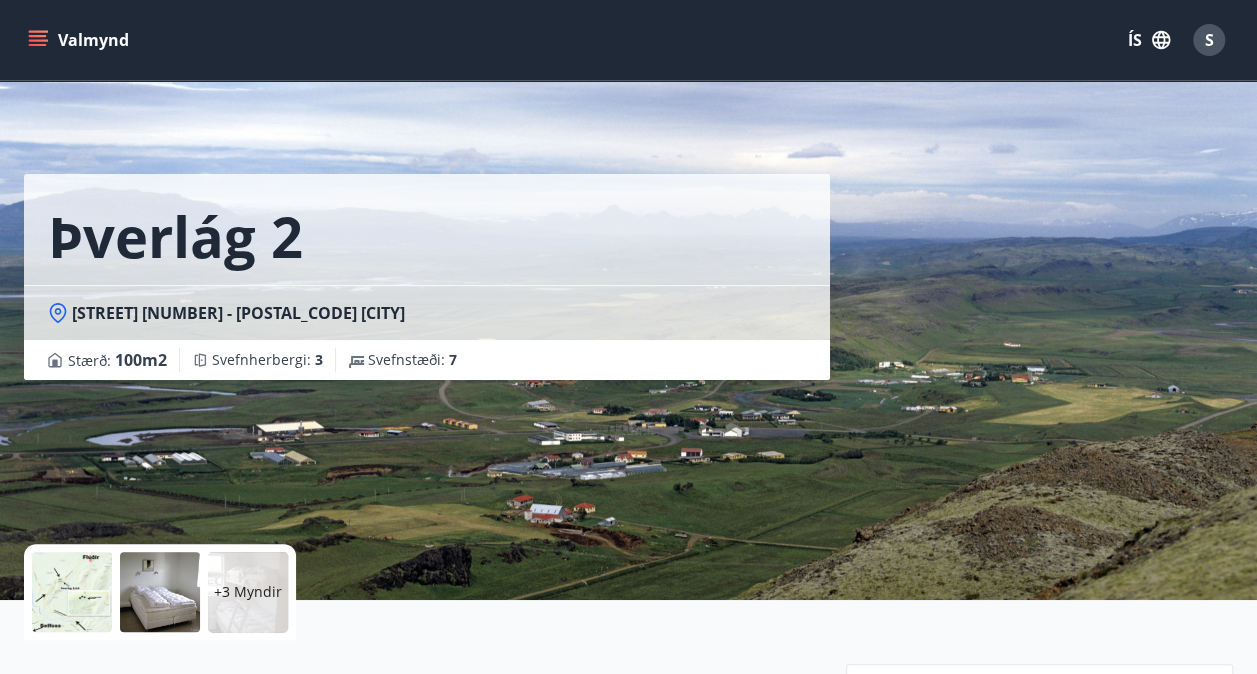 click 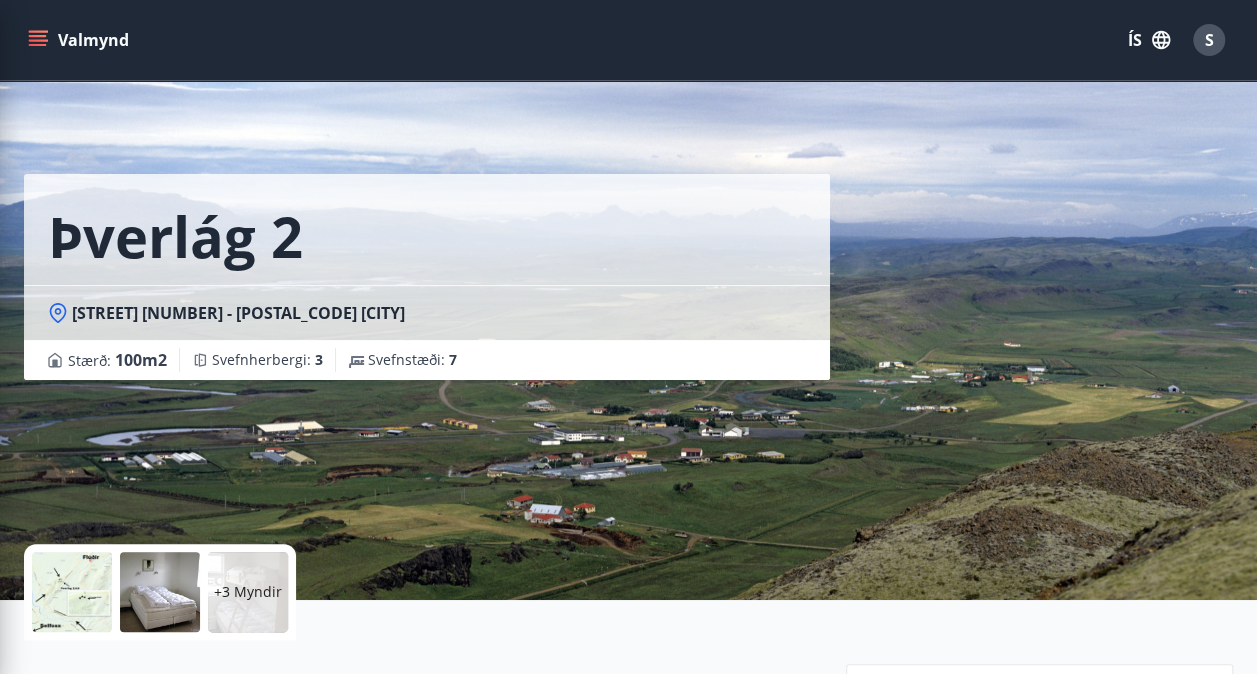 click on "Þverlág 2" at bounding box center [427, 229] 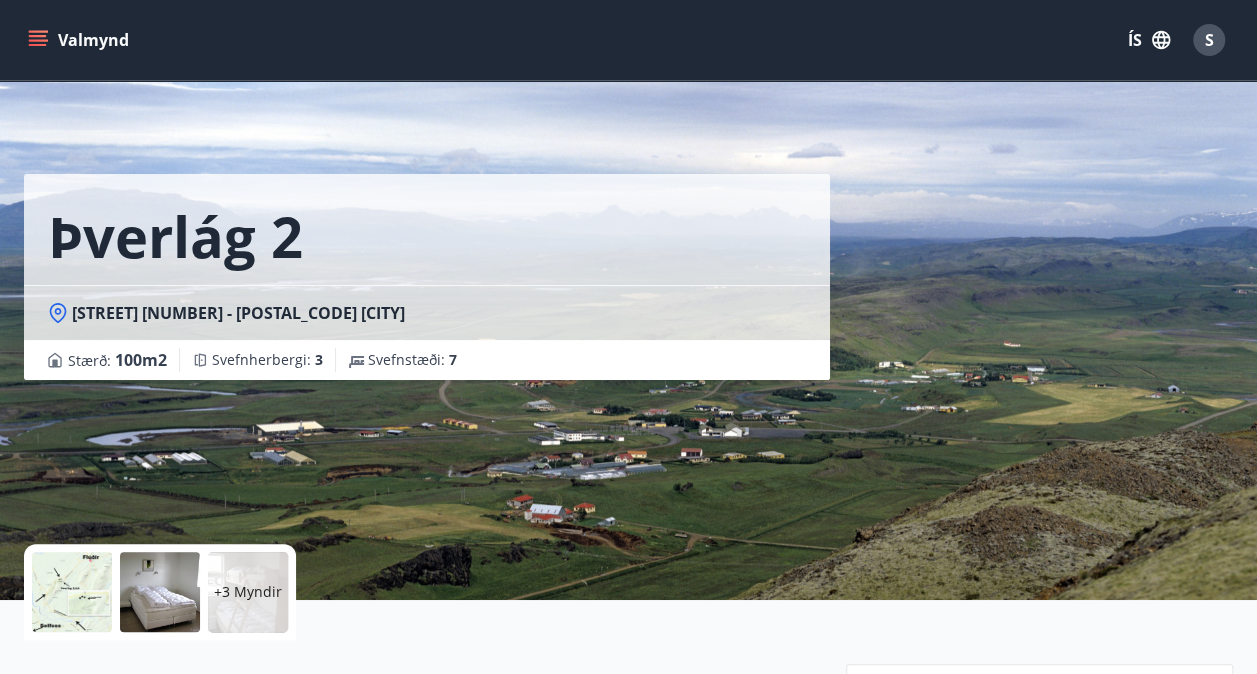click on "Valmynd ÍS S" at bounding box center [628, 40] 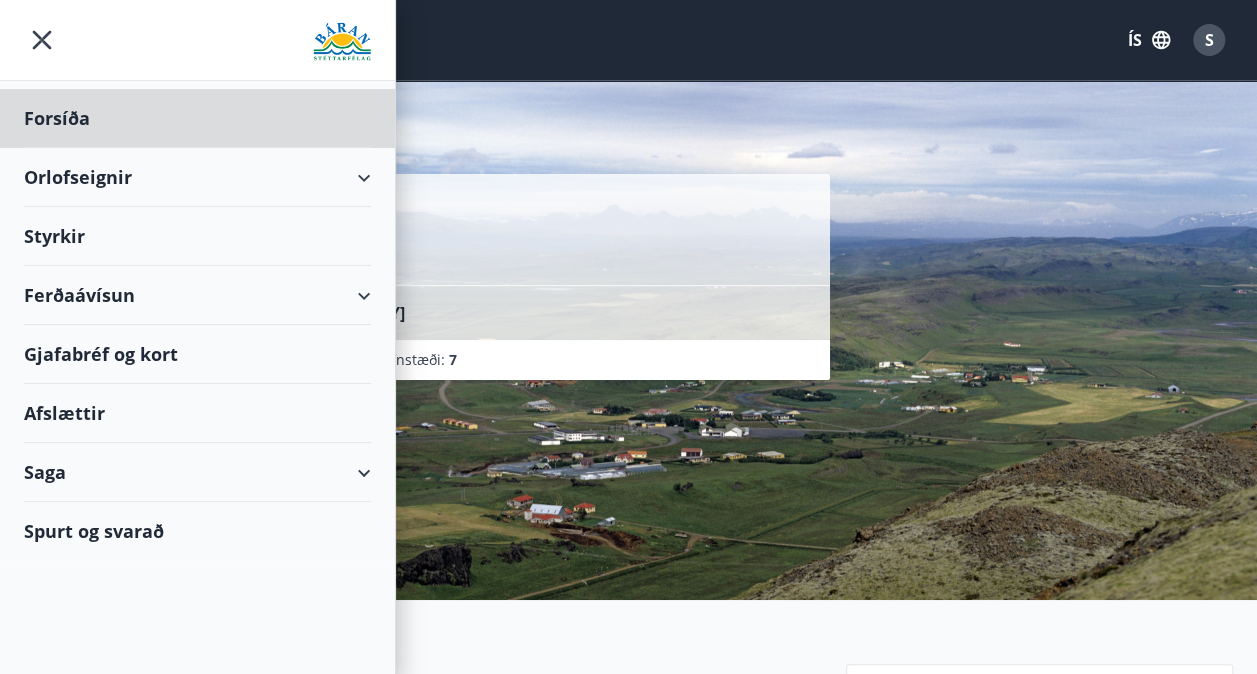 click on "Styrkir" at bounding box center (197, 118) 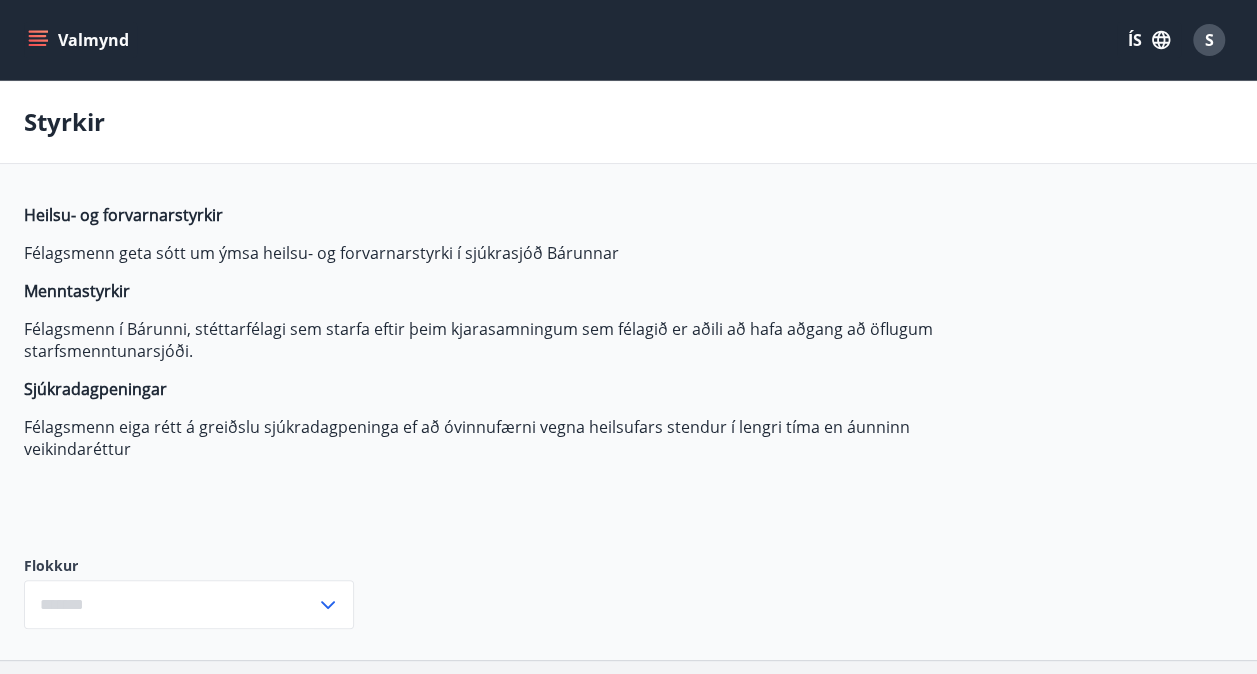 type on "***" 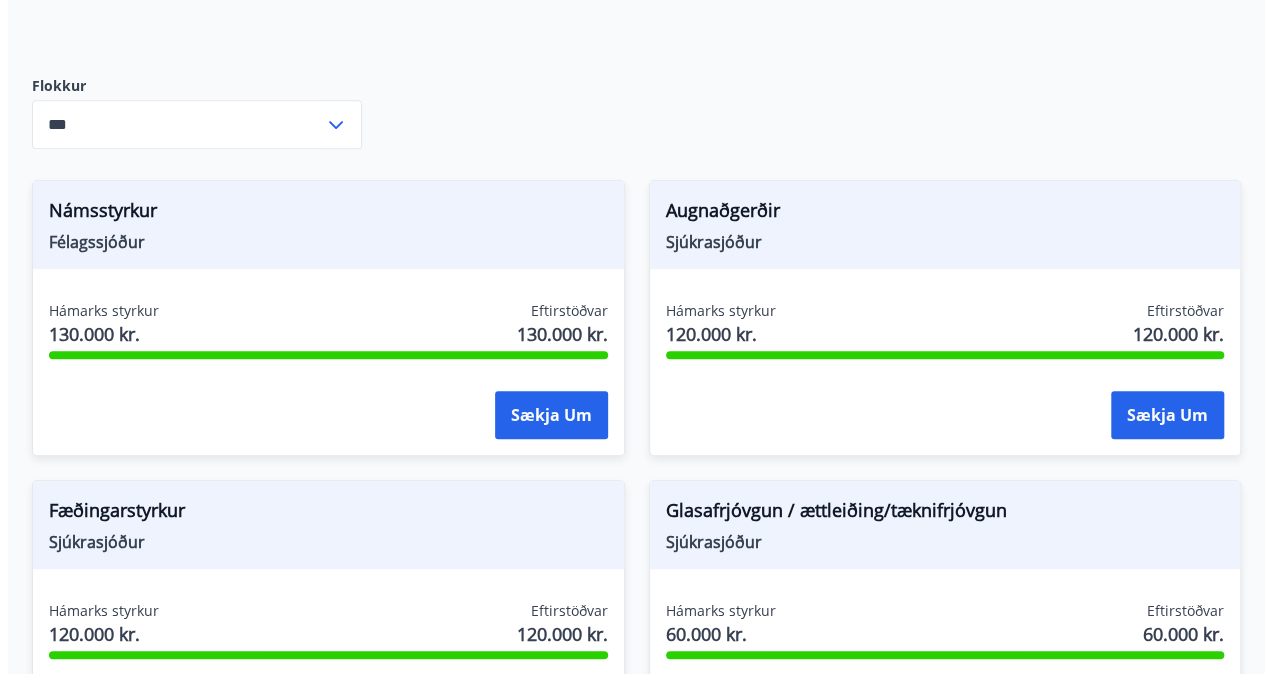 scroll, scrollTop: 492, scrollLeft: 0, axis: vertical 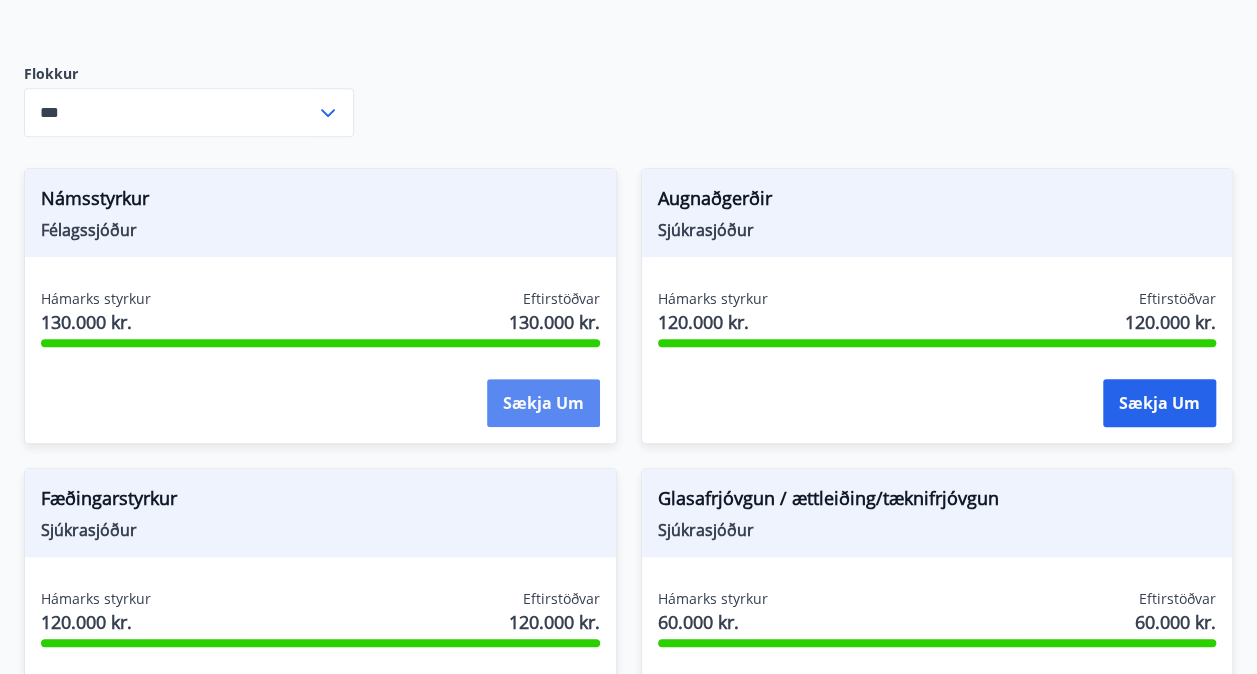 click on "Sækja um" at bounding box center (543, 403) 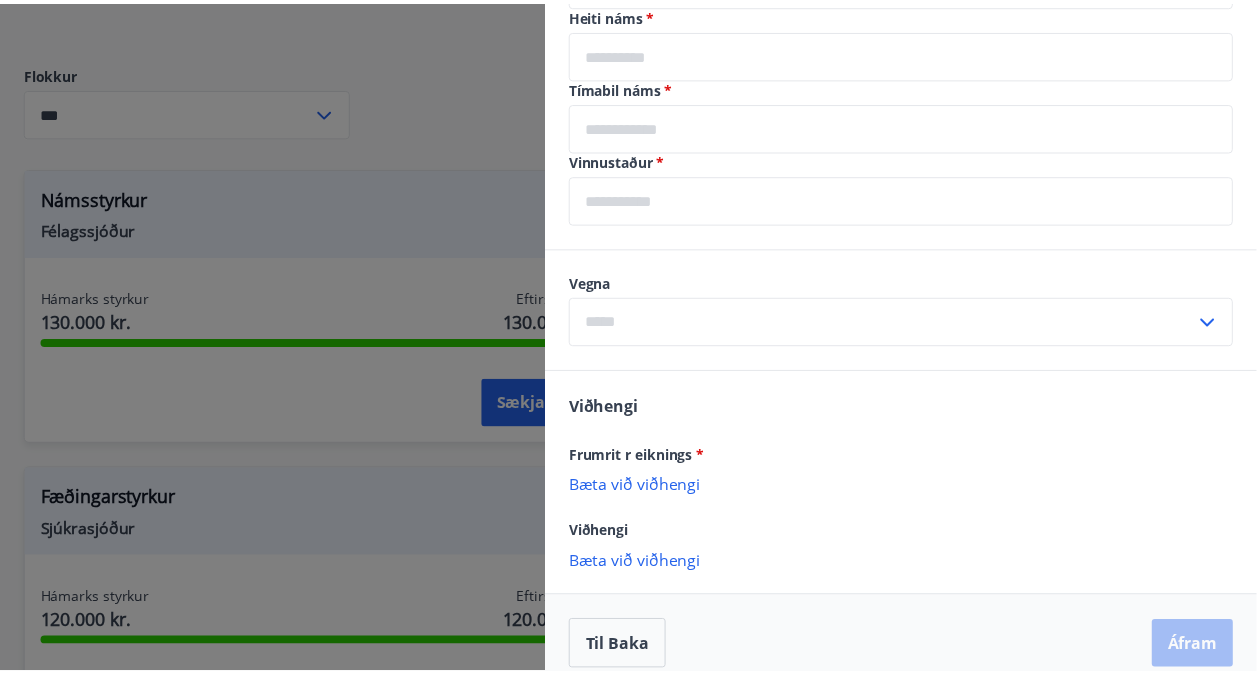 scroll, scrollTop: 758, scrollLeft: 0, axis: vertical 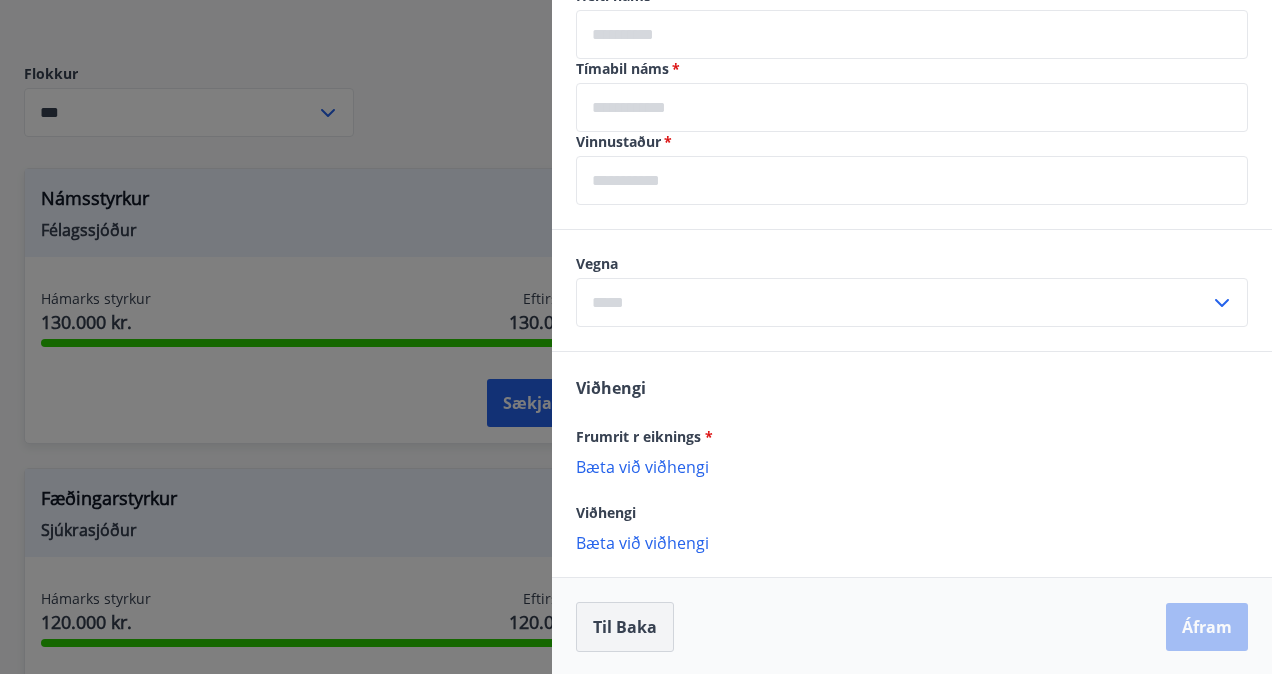 click on "Til baka" at bounding box center (625, 627) 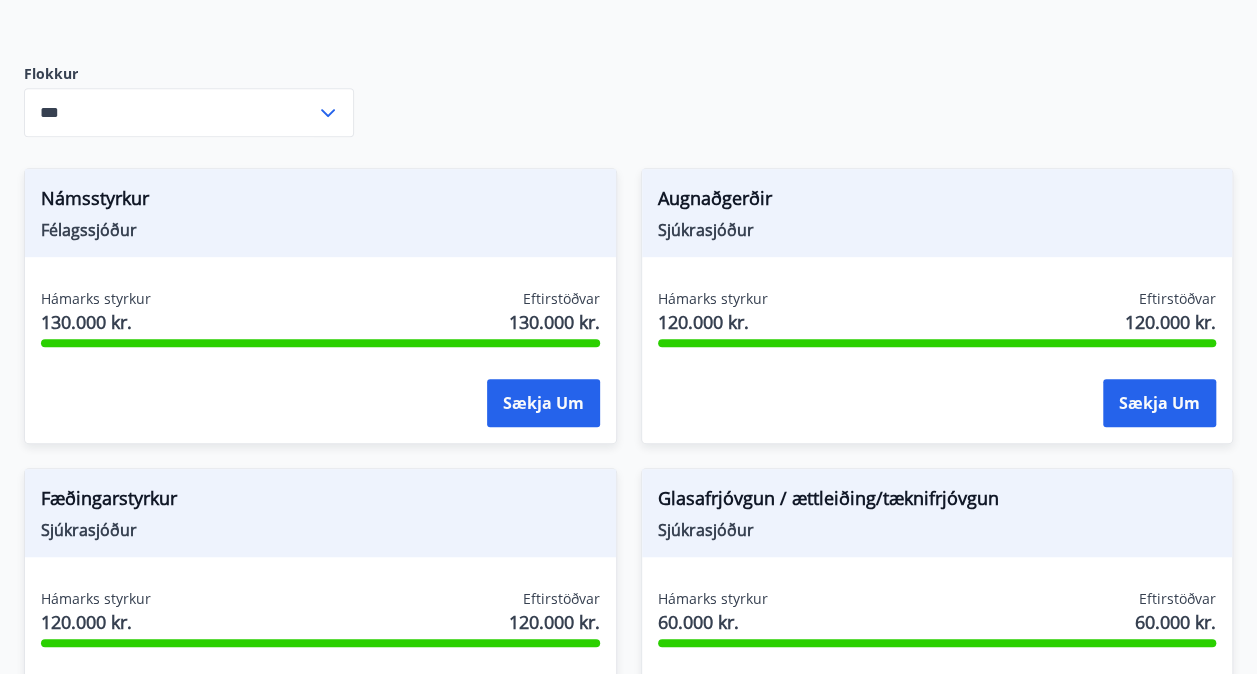 scroll, scrollTop: 0, scrollLeft: 0, axis: both 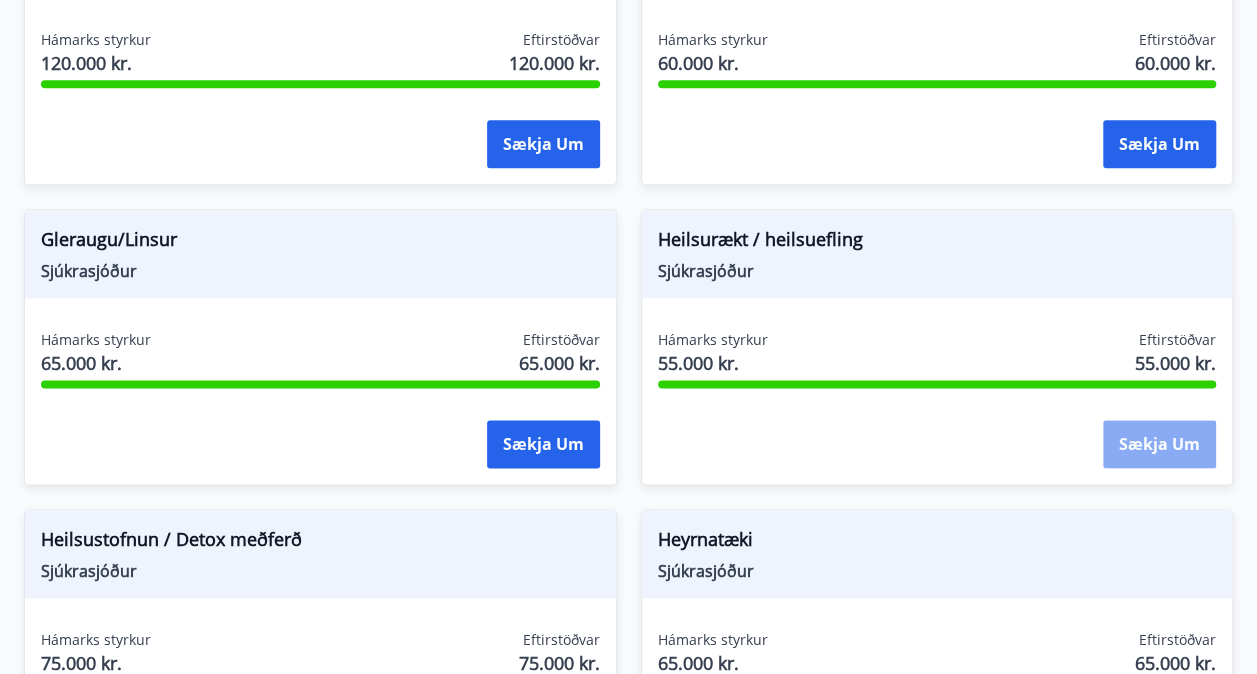 click on "Sækja um" at bounding box center (1159, 444) 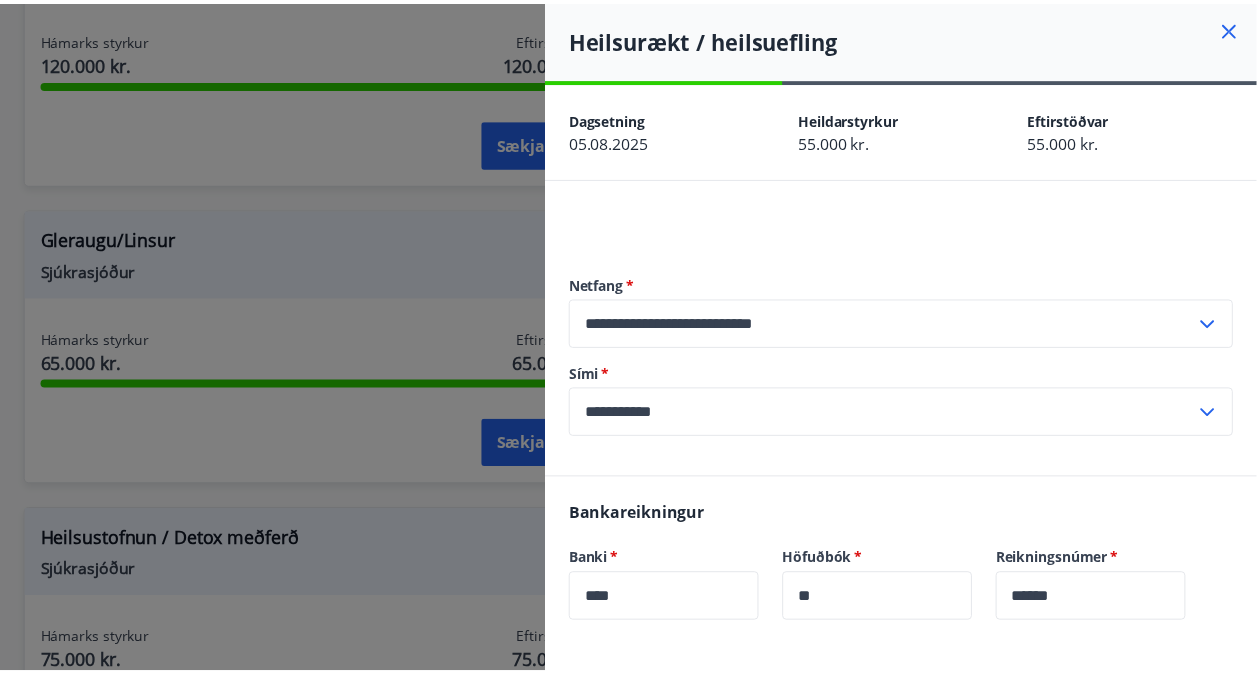 scroll, scrollTop: 1, scrollLeft: 0, axis: vertical 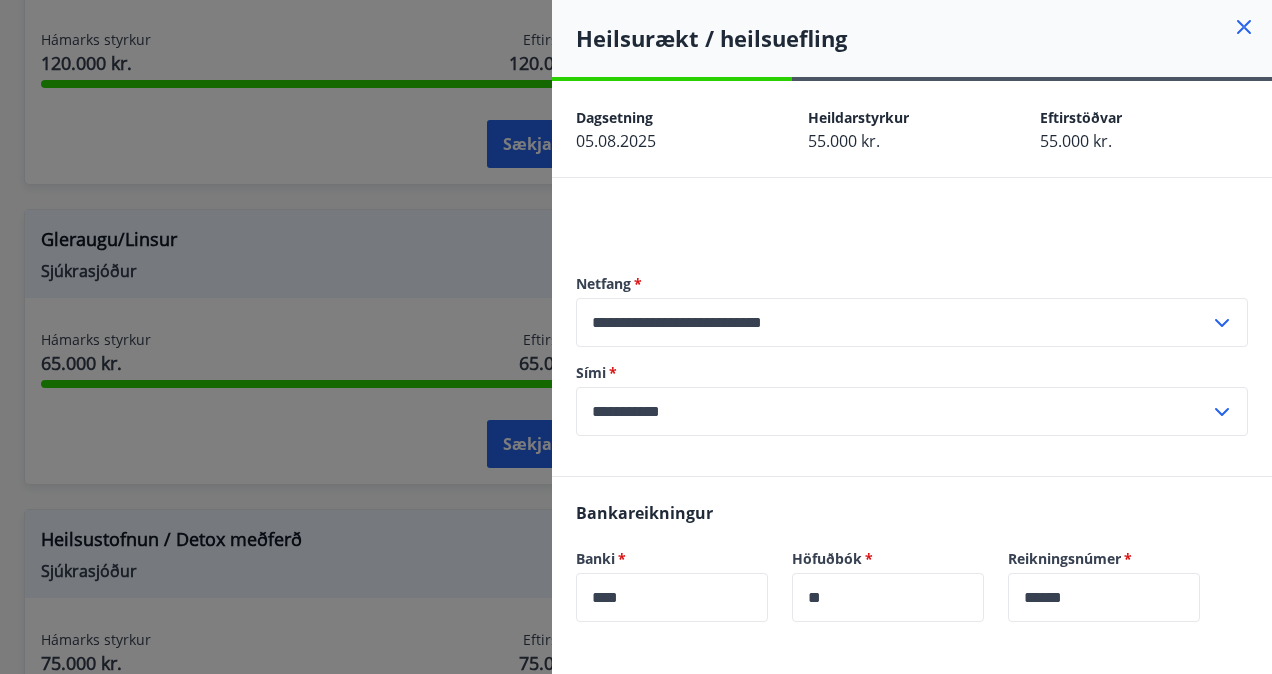 click 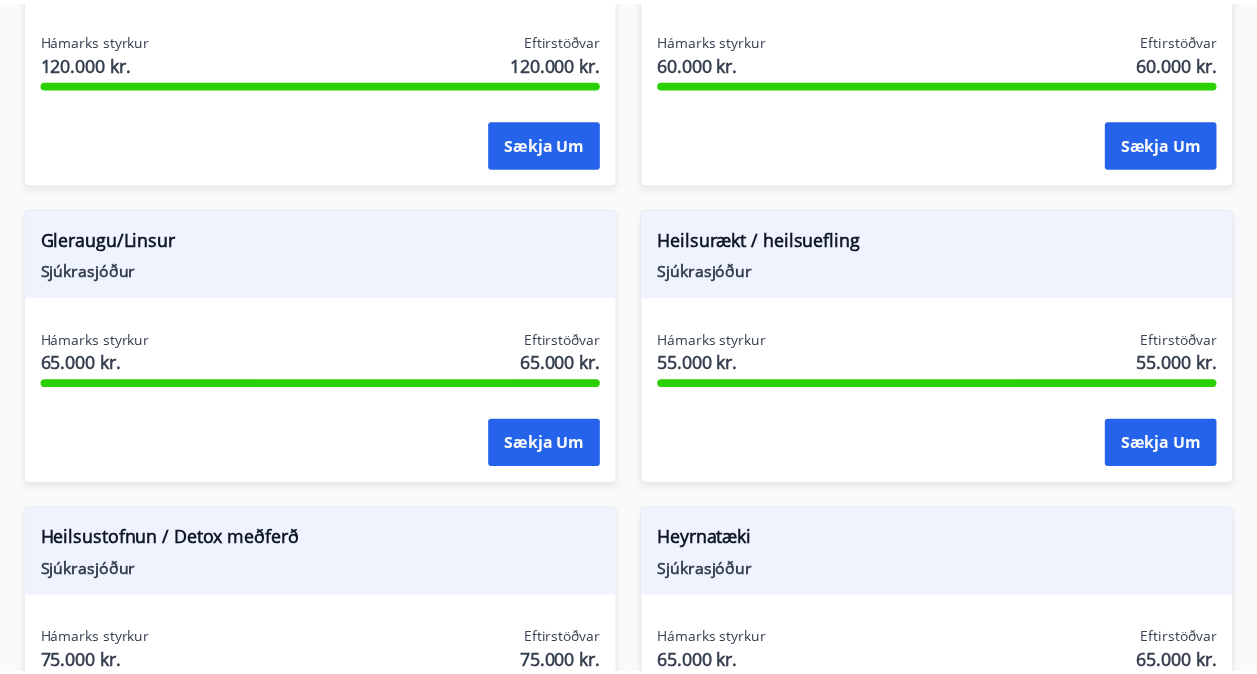 scroll, scrollTop: 0, scrollLeft: 0, axis: both 